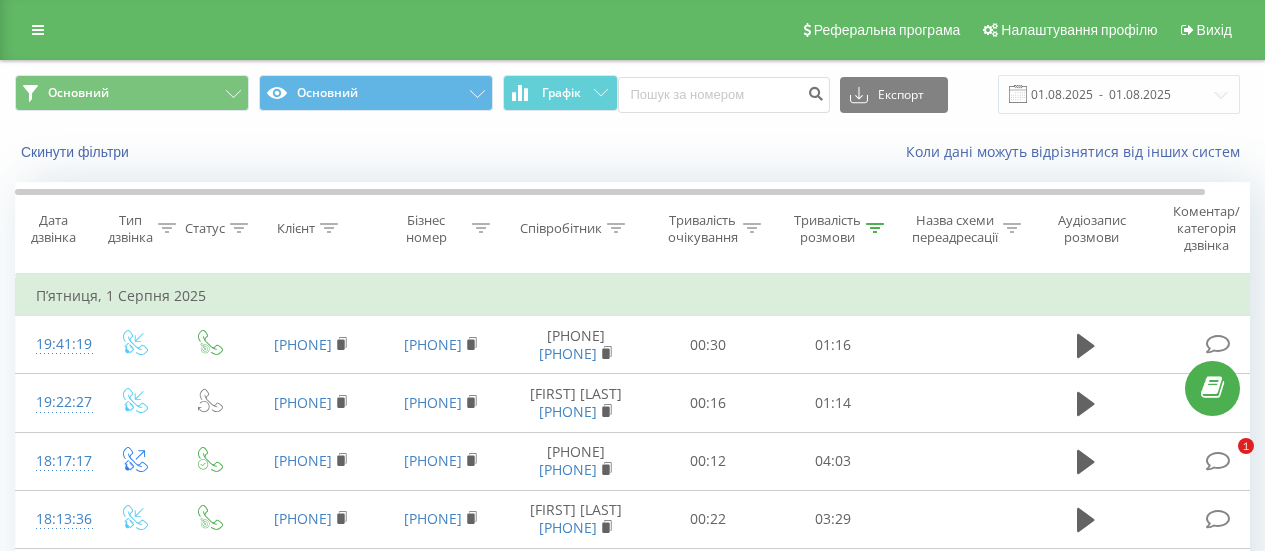 scroll, scrollTop: 0, scrollLeft: 0, axis: both 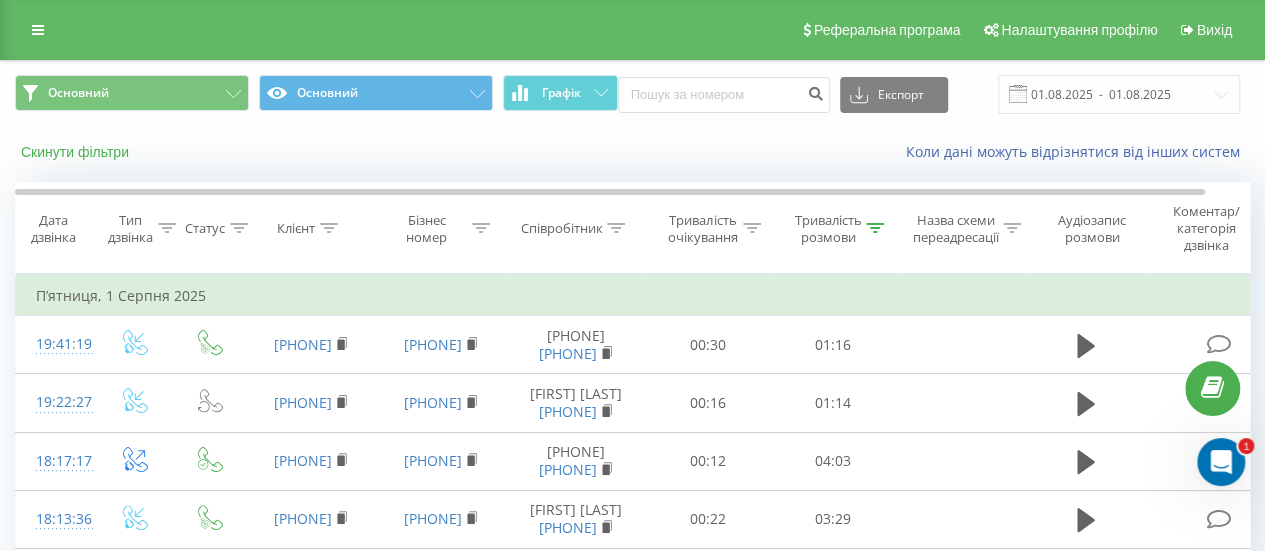 click on "Скинути фільтри" at bounding box center [77, 152] 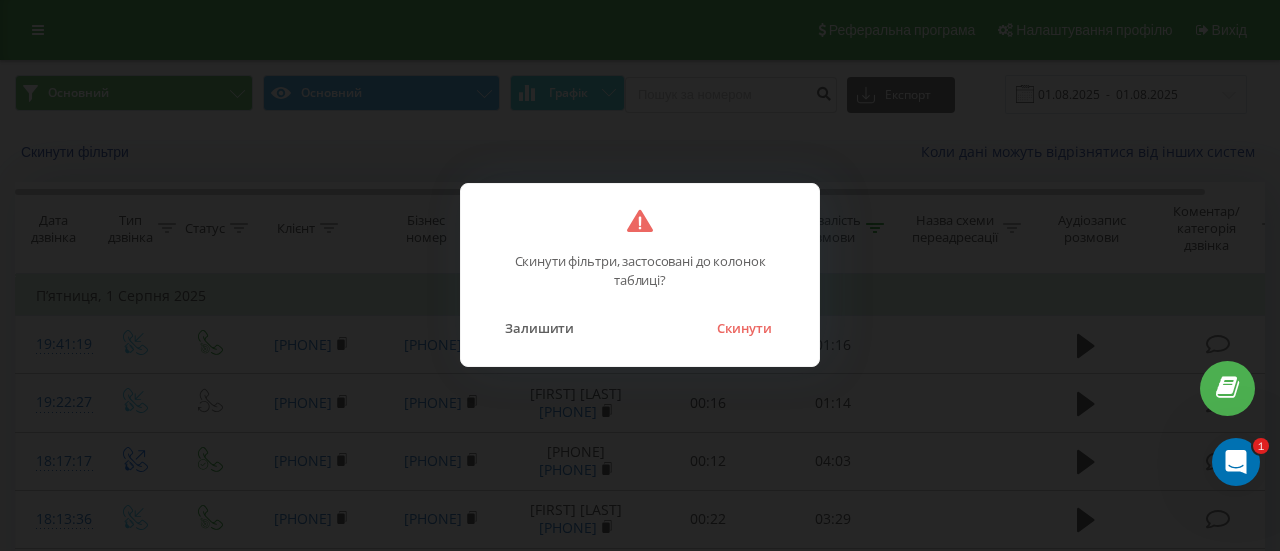 click on "Скинути" at bounding box center (744, 328) 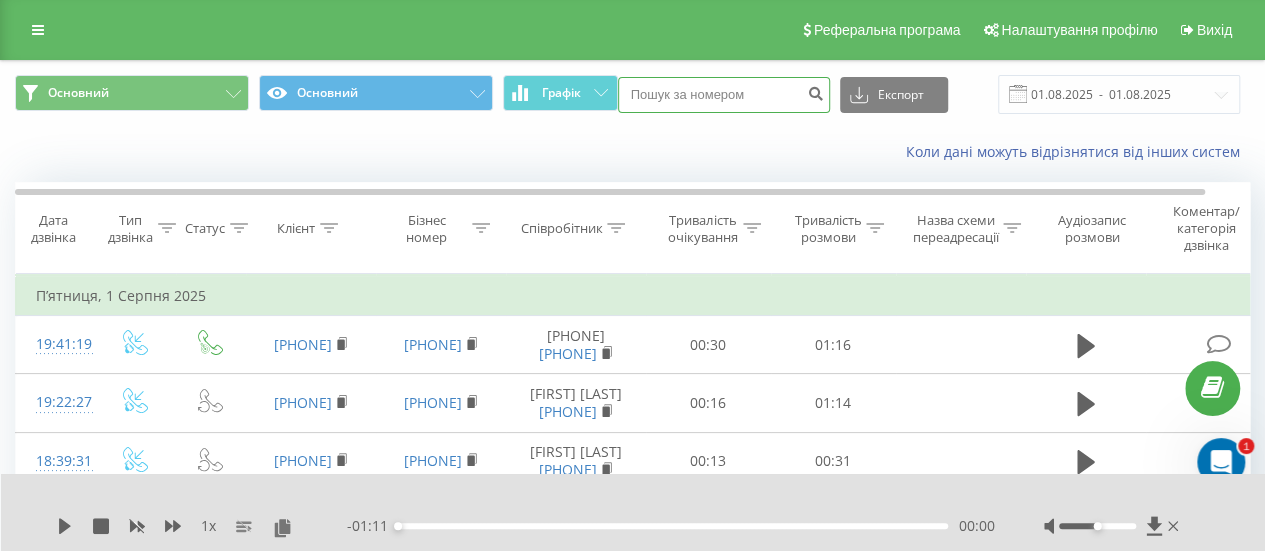 click at bounding box center (724, 95) 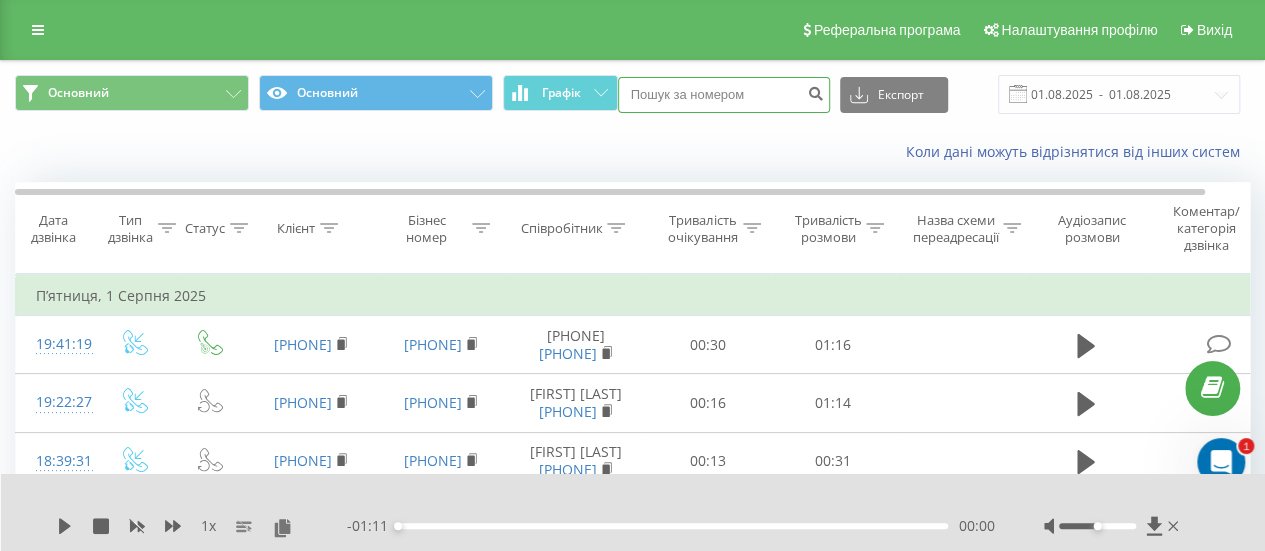 paste on "+380676192203" 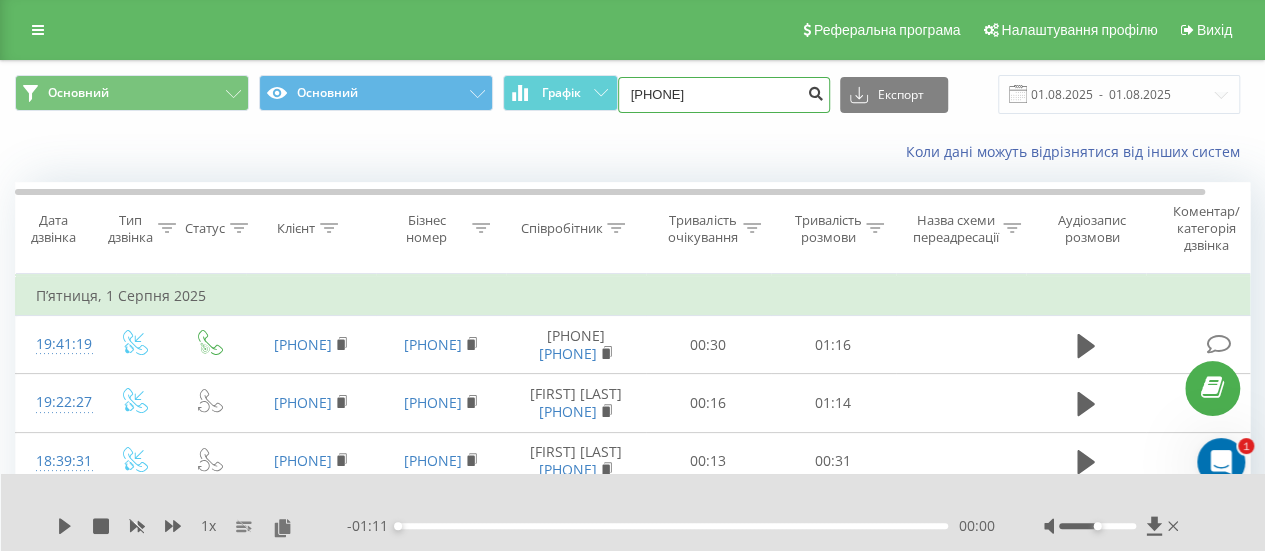 type on "+380676192203" 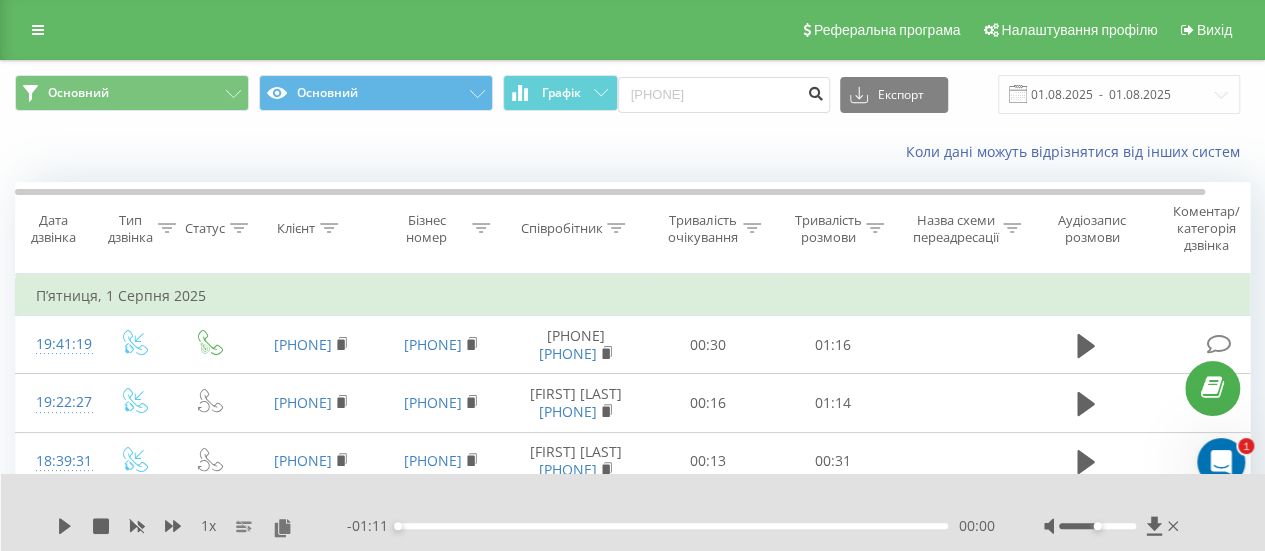 click at bounding box center [816, 91] 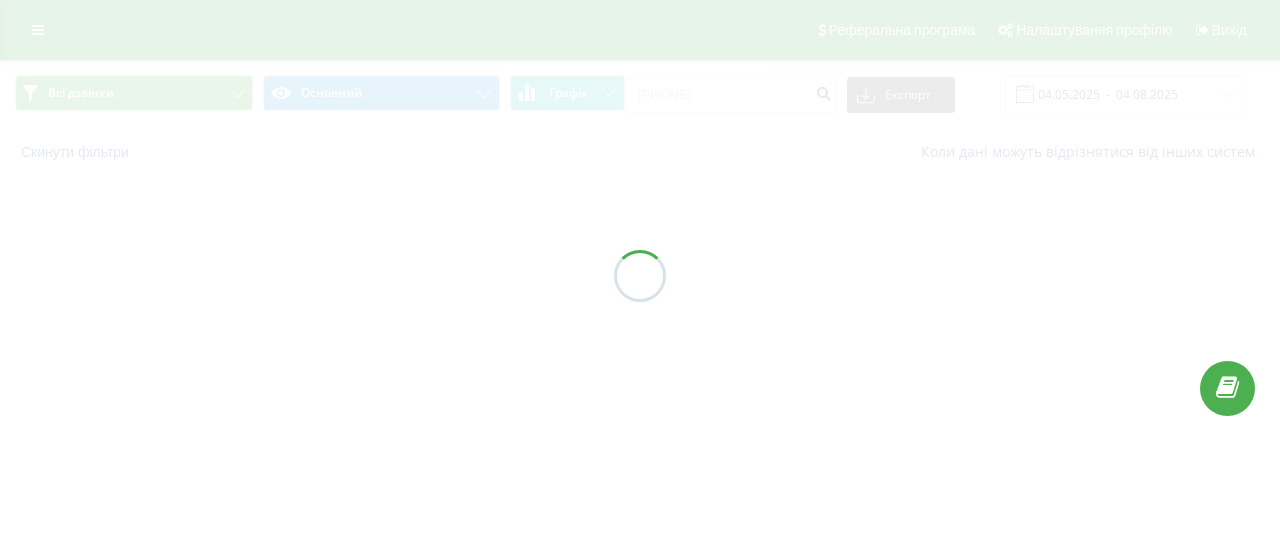 scroll, scrollTop: 0, scrollLeft: 0, axis: both 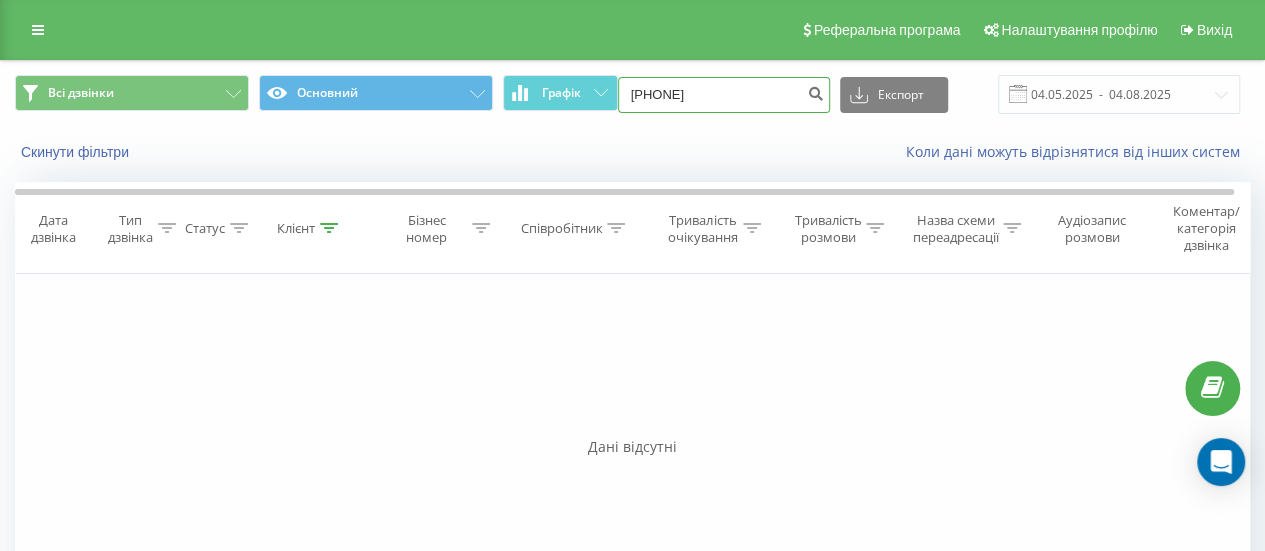 click on "[PHONE]" at bounding box center [724, 95] 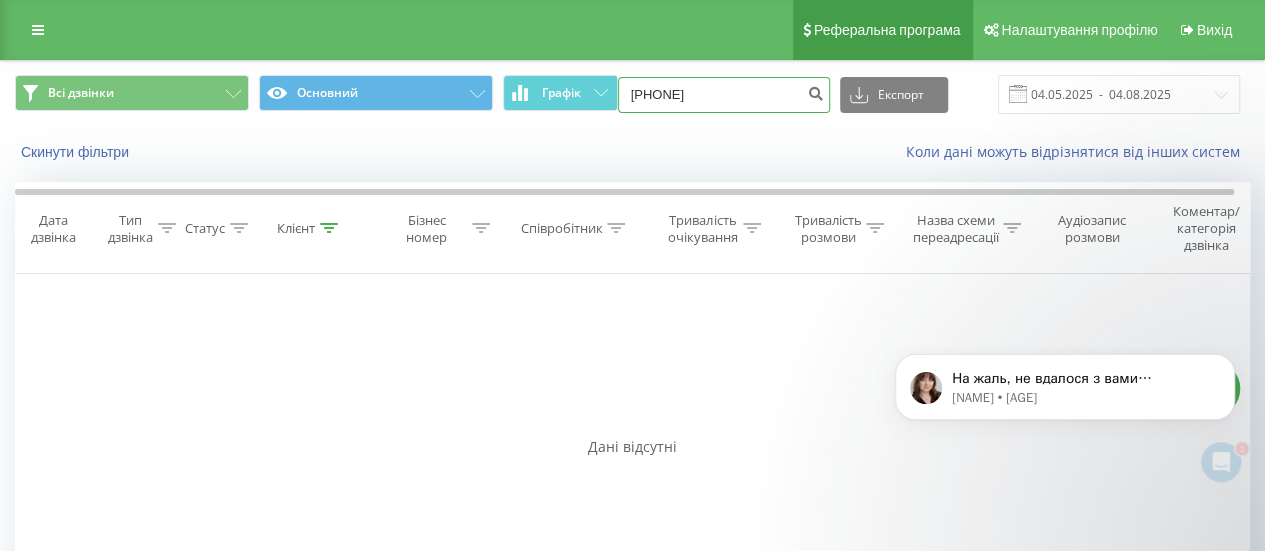 scroll, scrollTop: 0, scrollLeft: 0, axis: both 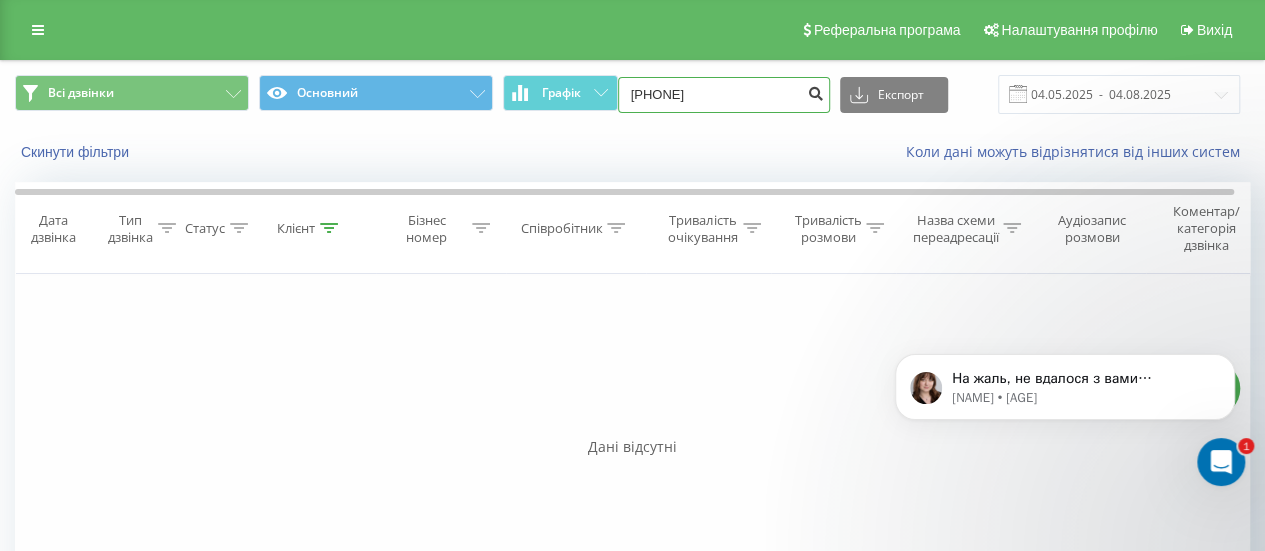 type on "380676192203" 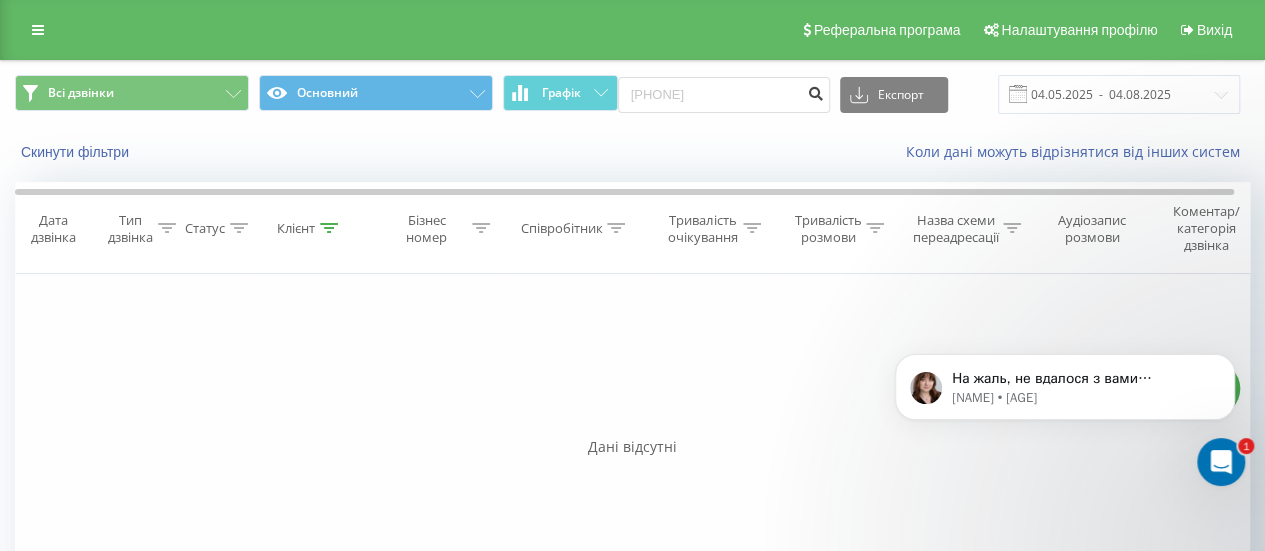 click at bounding box center [816, 91] 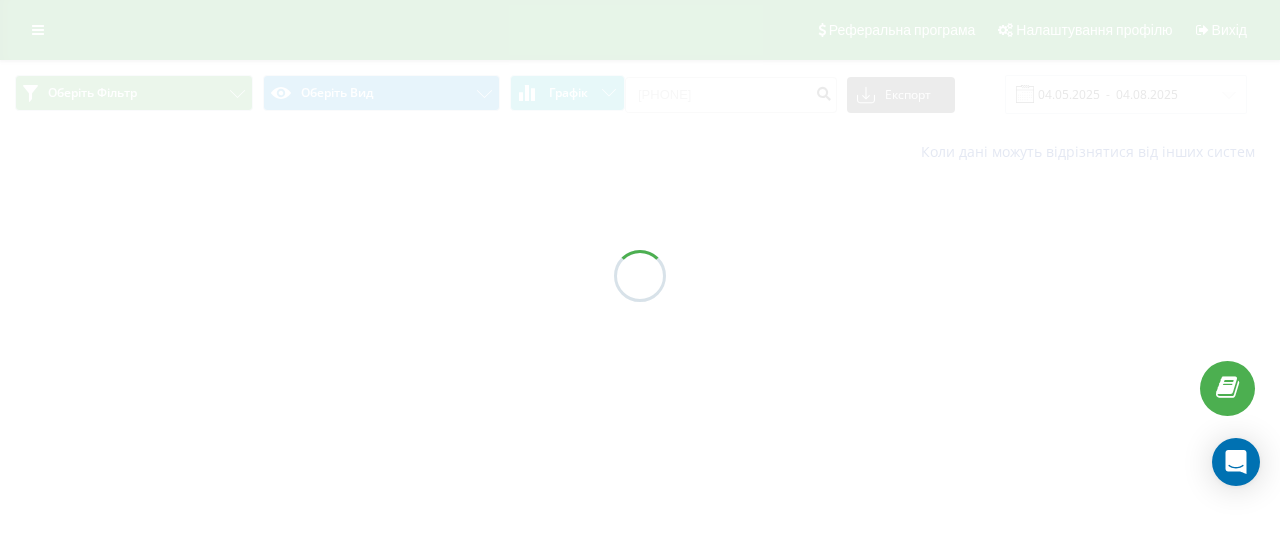 scroll, scrollTop: 0, scrollLeft: 0, axis: both 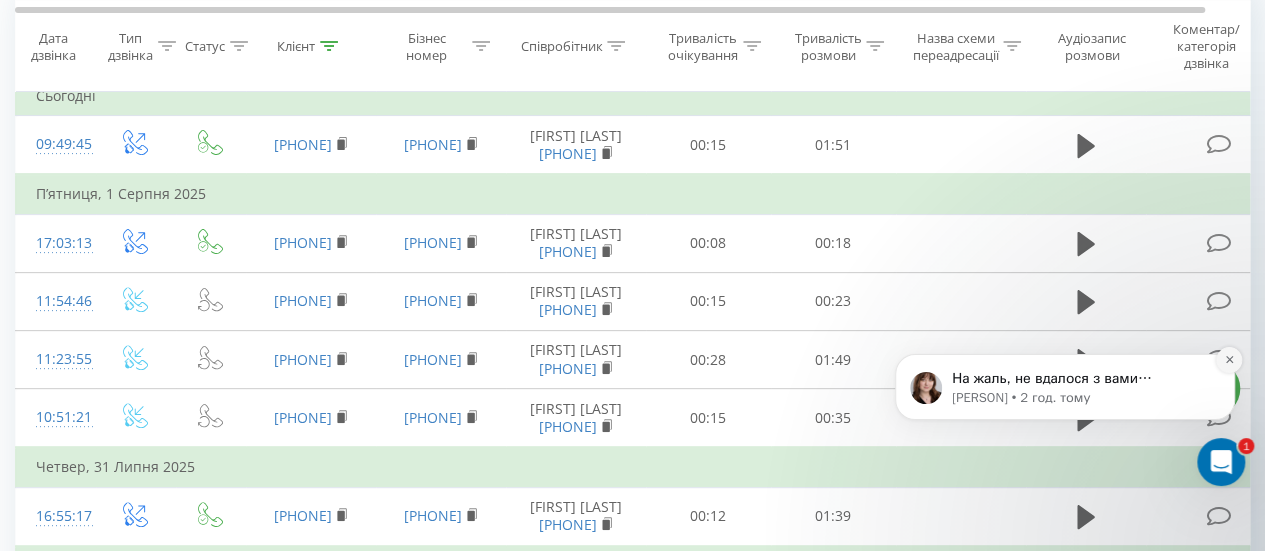 click at bounding box center [1229, 360] 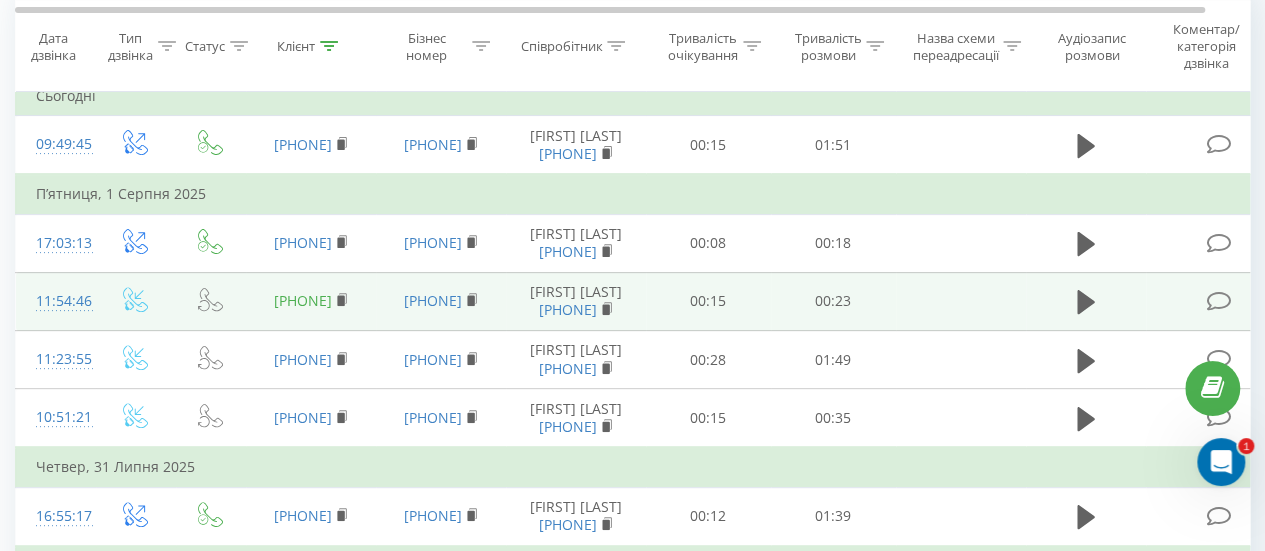scroll, scrollTop: 400, scrollLeft: 0, axis: vertical 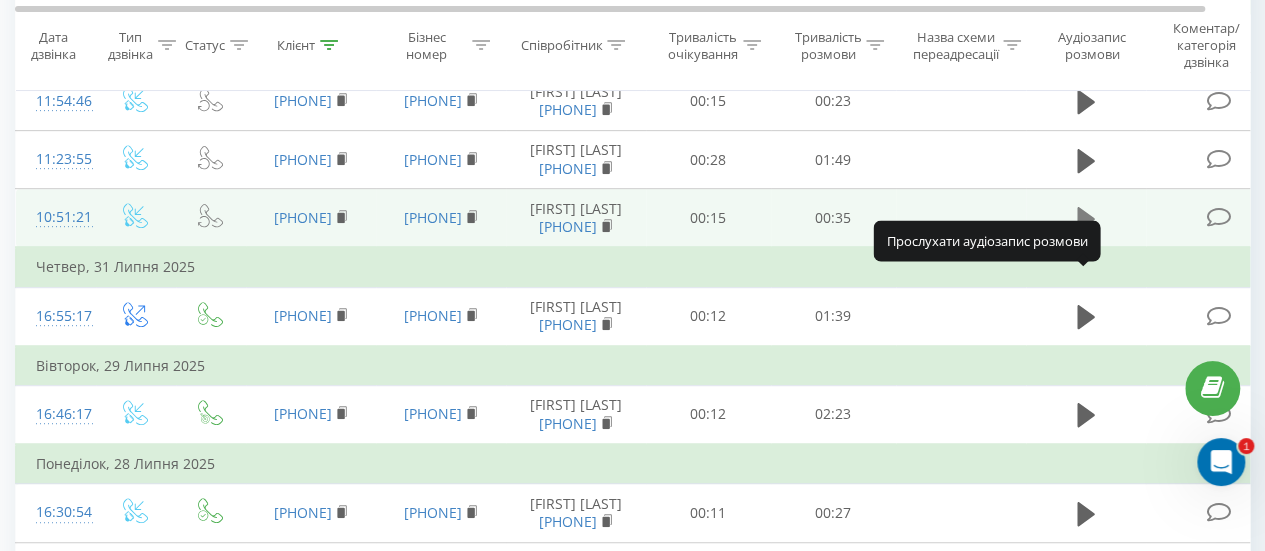 click 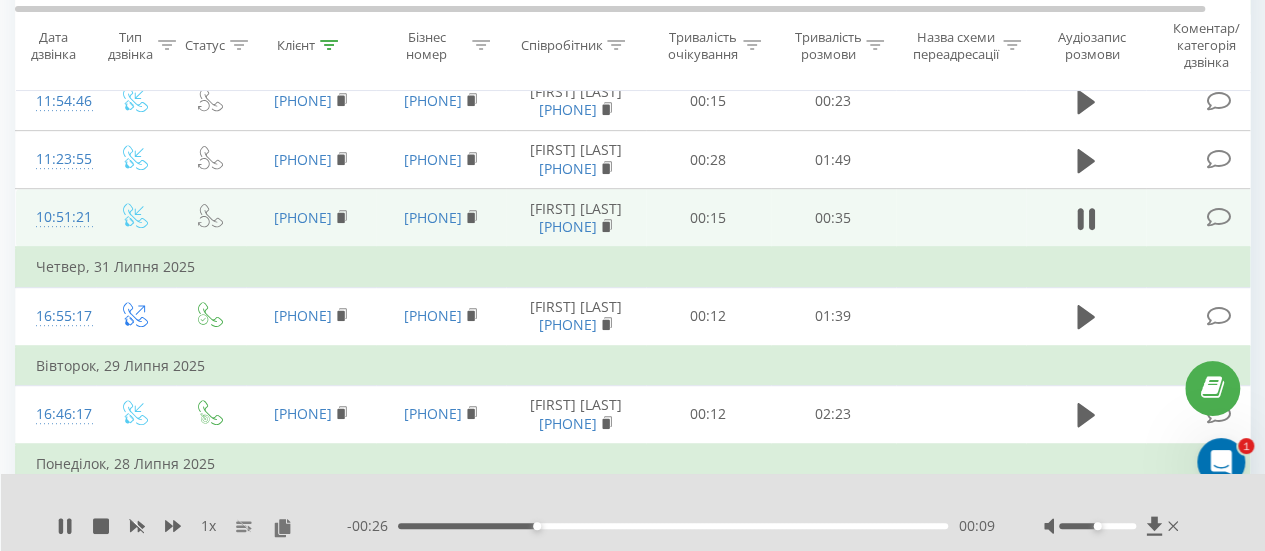 click on "Вівторок, 29 Липня 2025" at bounding box center (656, 366) 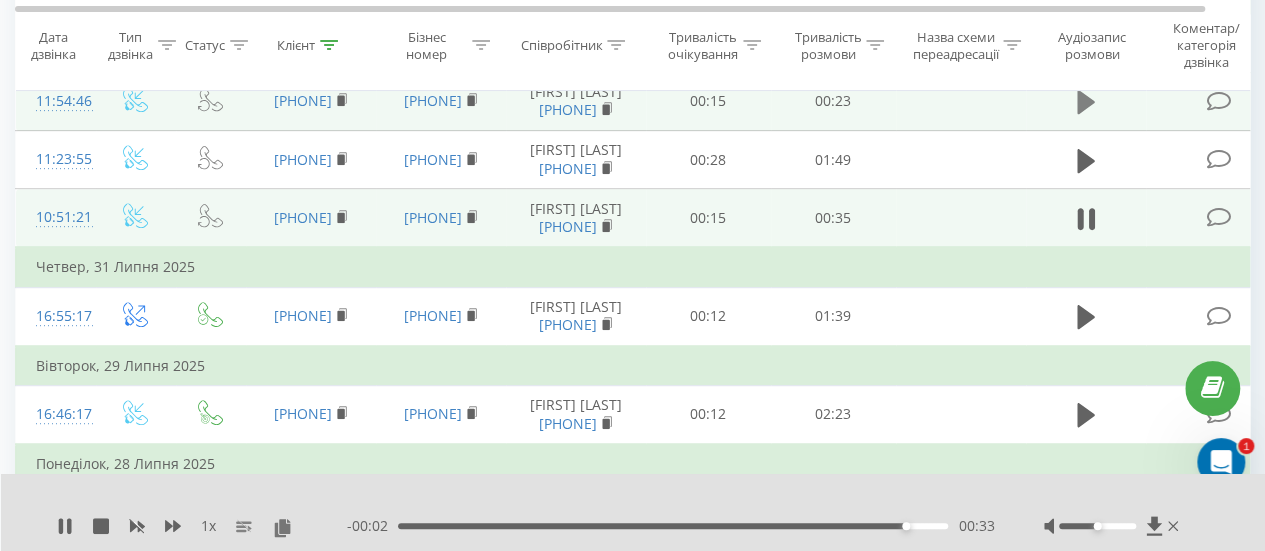 click 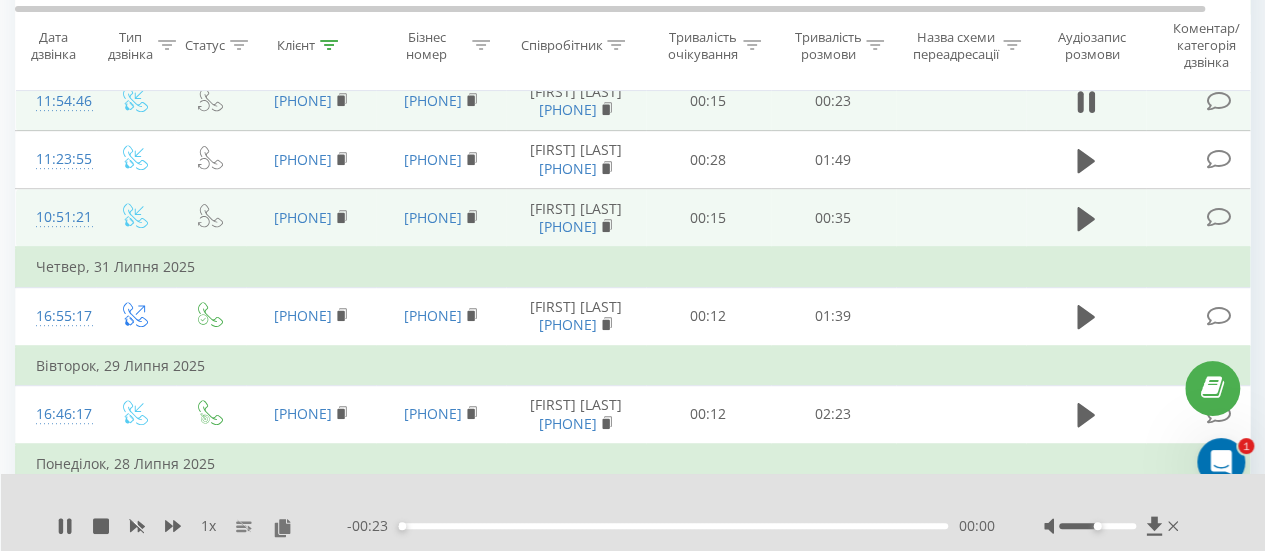 scroll, scrollTop: 200, scrollLeft: 0, axis: vertical 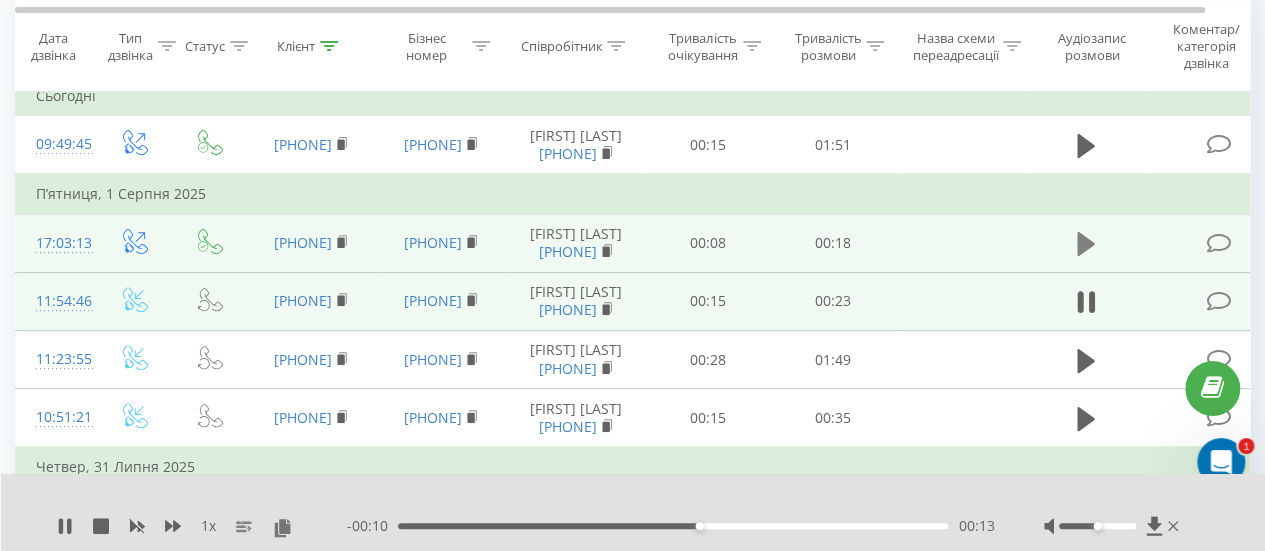 click 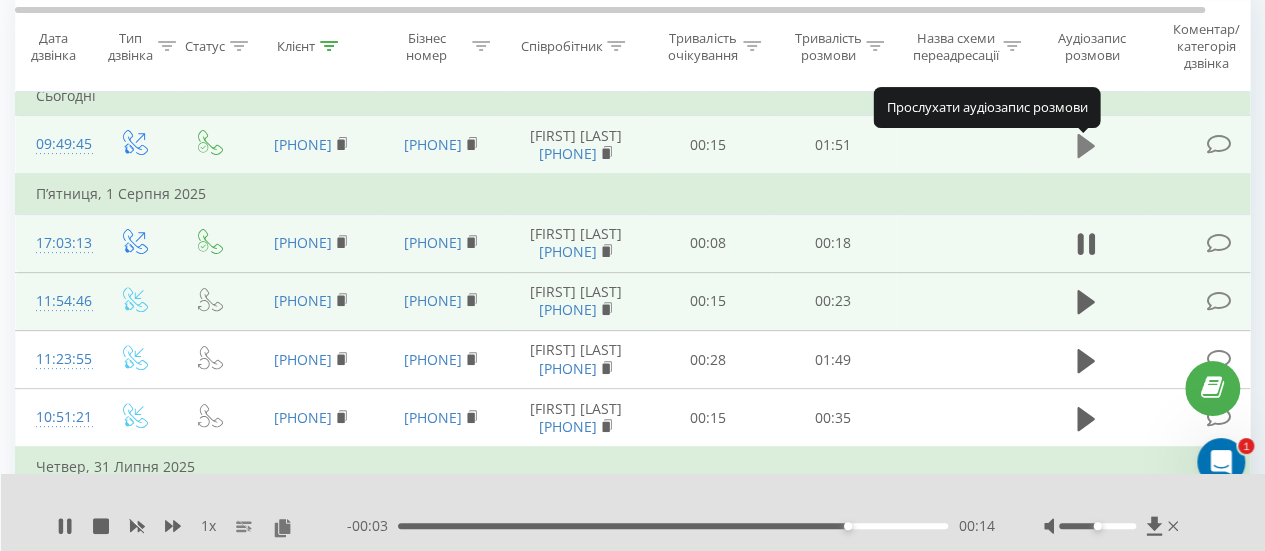 click 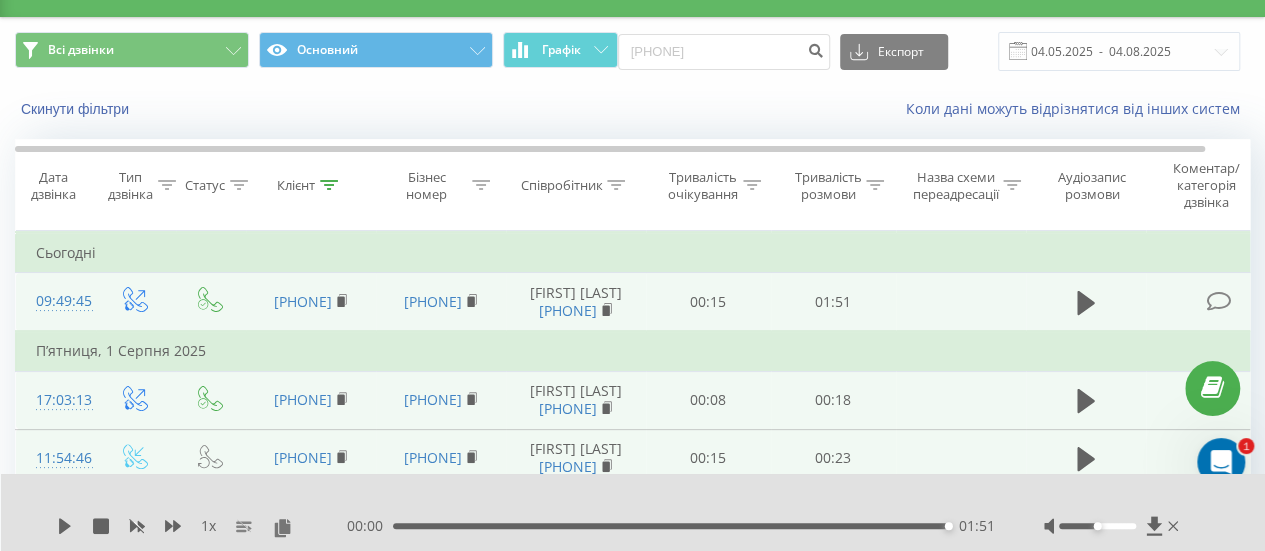 scroll, scrollTop: 0, scrollLeft: 0, axis: both 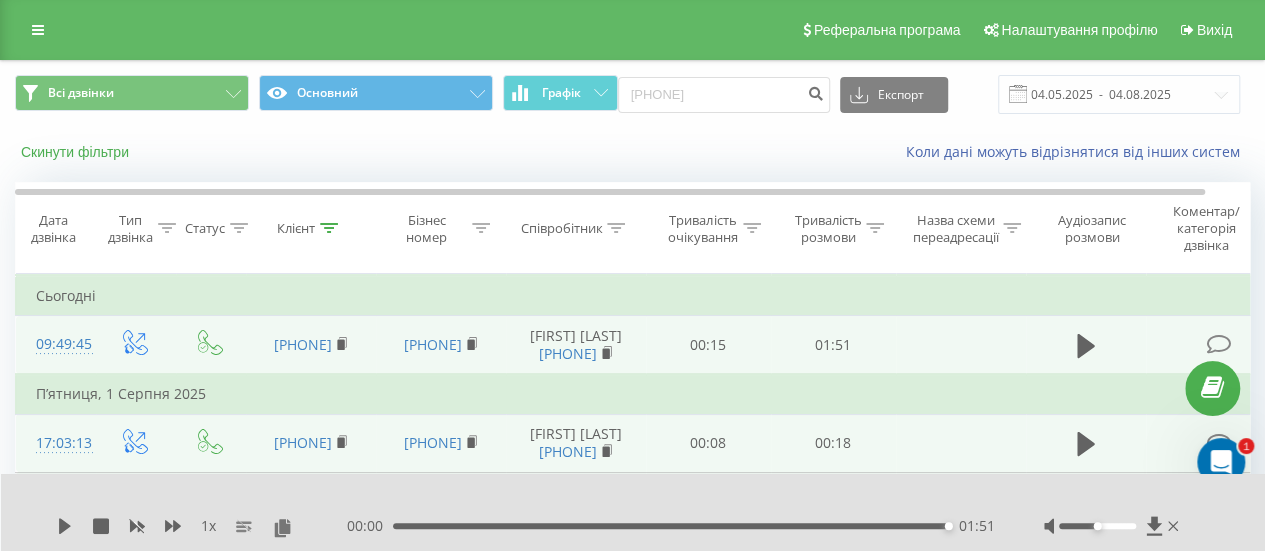 click on "Скинути фільтри" at bounding box center (77, 152) 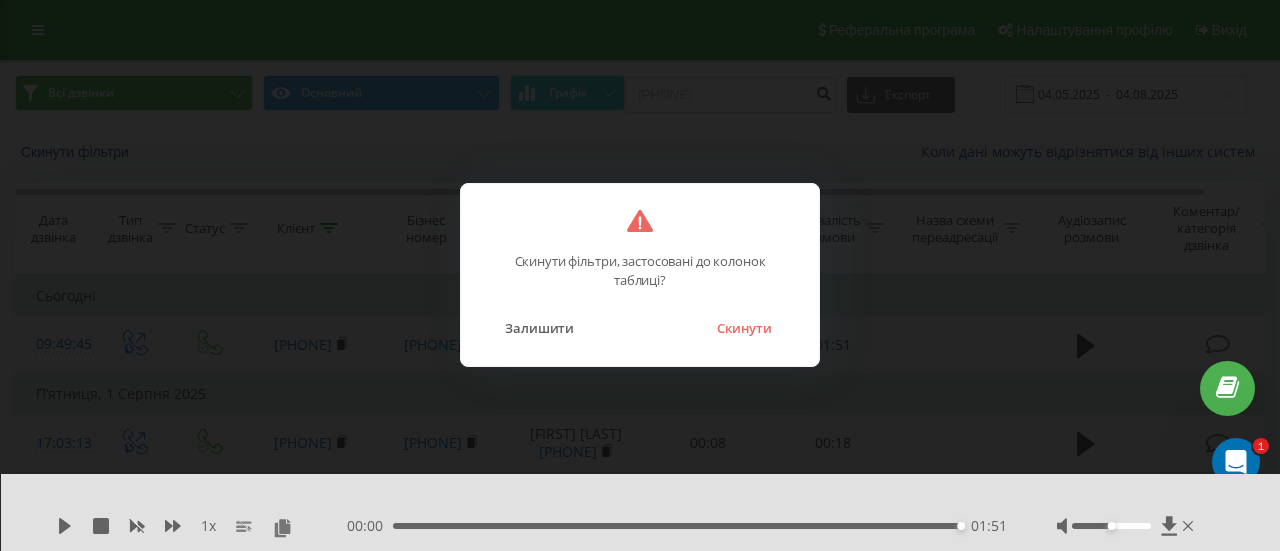 drag, startPoint x: 752, startPoint y: 335, endPoint x: 740, endPoint y: 330, distance: 13 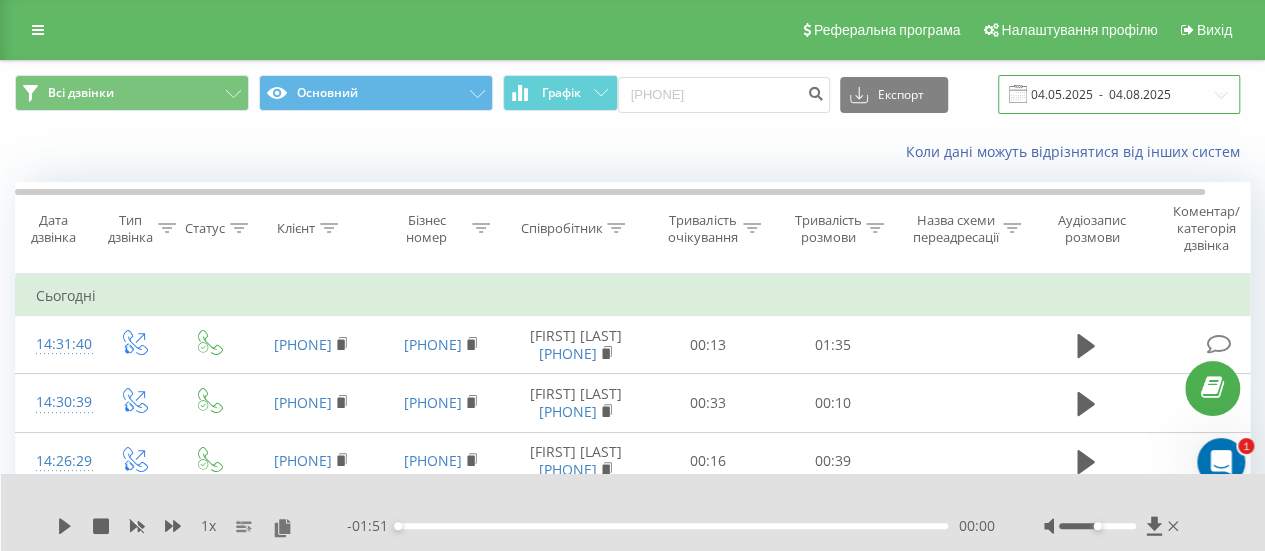 click on "04.05.2025  -  04.08.2025" at bounding box center (1119, 94) 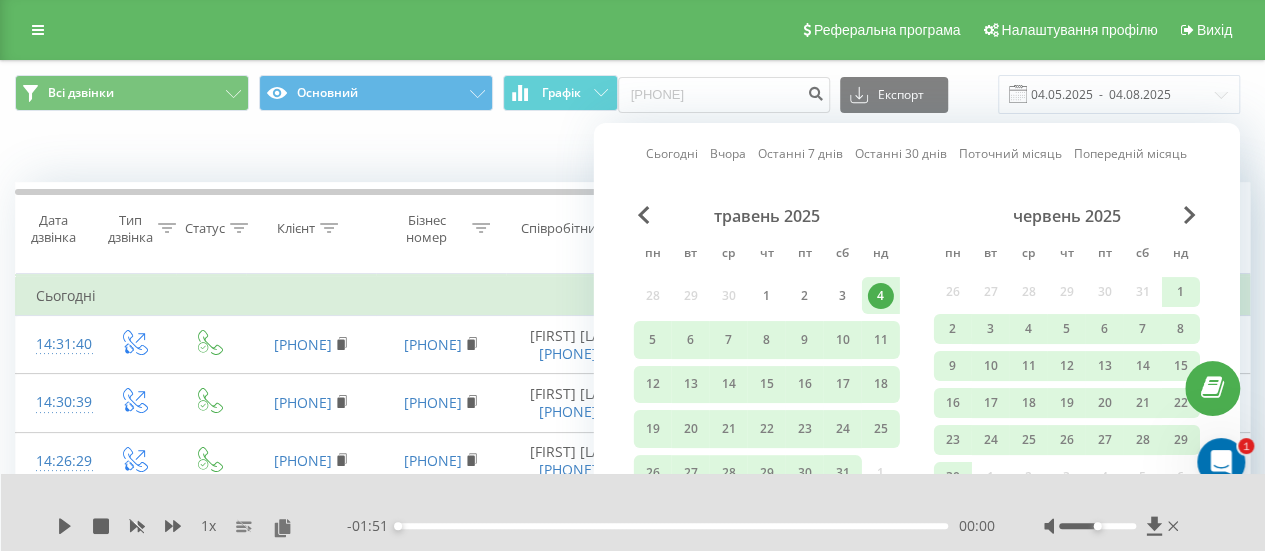 click on "червень 2025" at bounding box center [1067, 216] 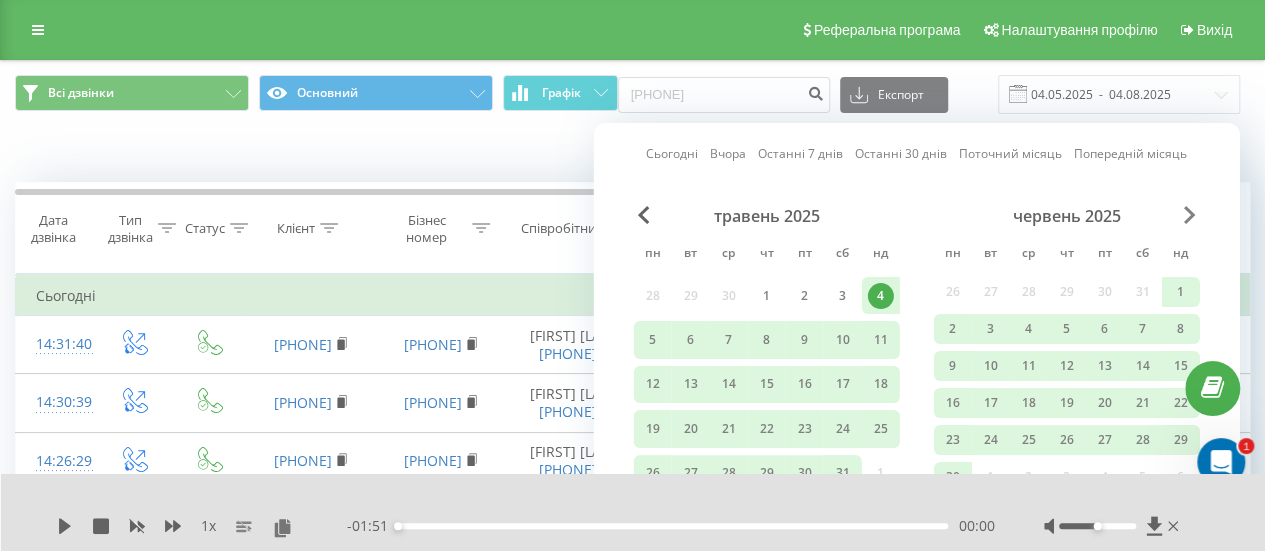 click at bounding box center [1190, 215] 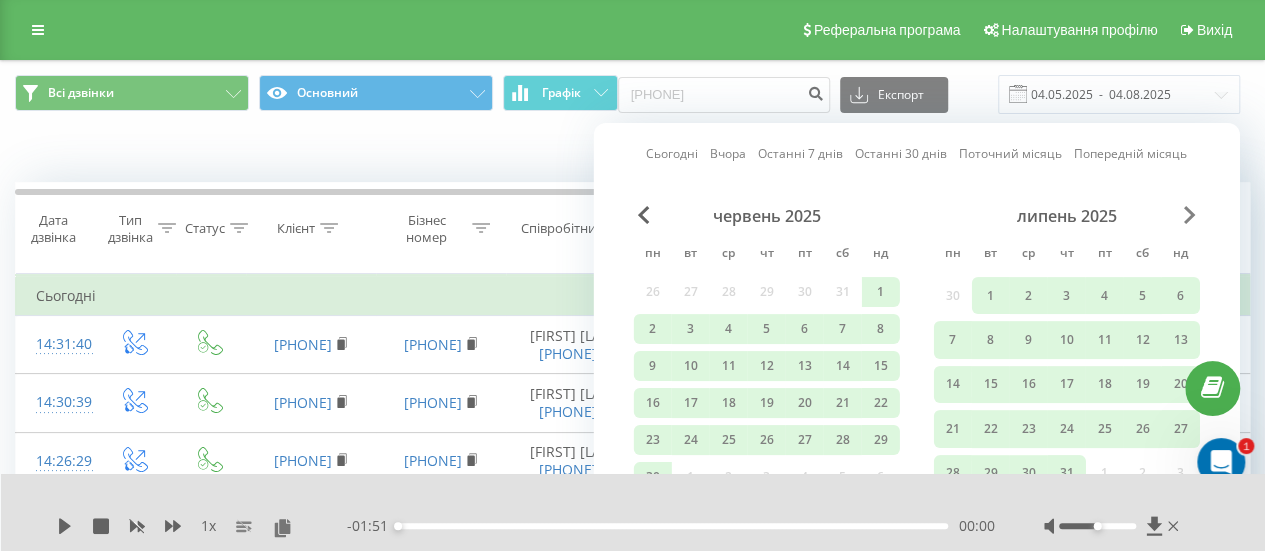 click at bounding box center [1190, 215] 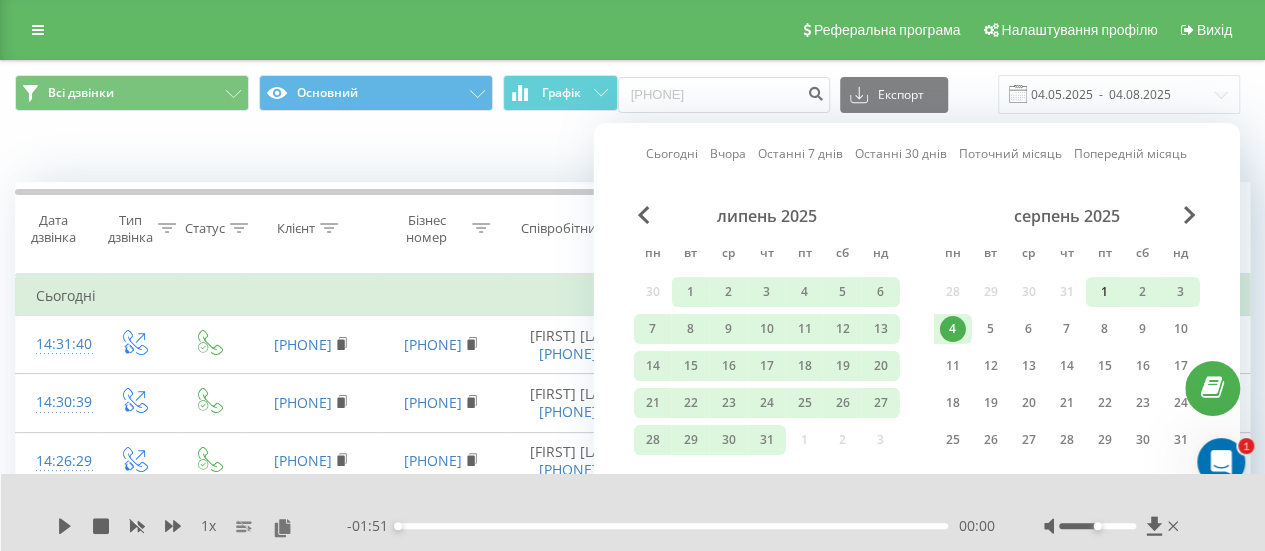 click on "1" at bounding box center [1105, 292] 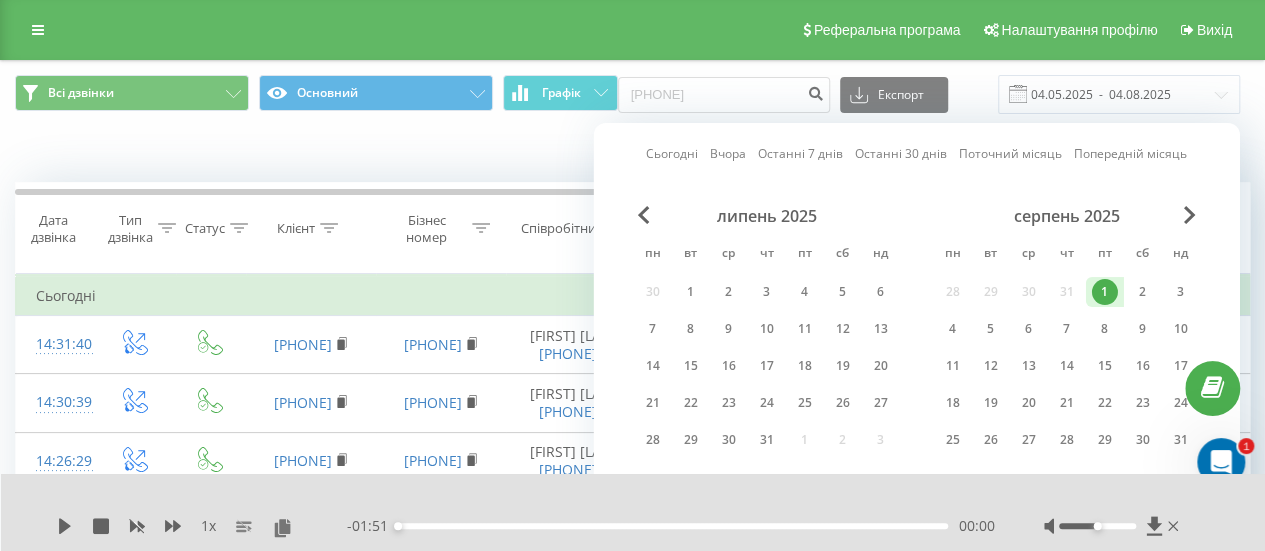 click on "1" at bounding box center [1105, 292] 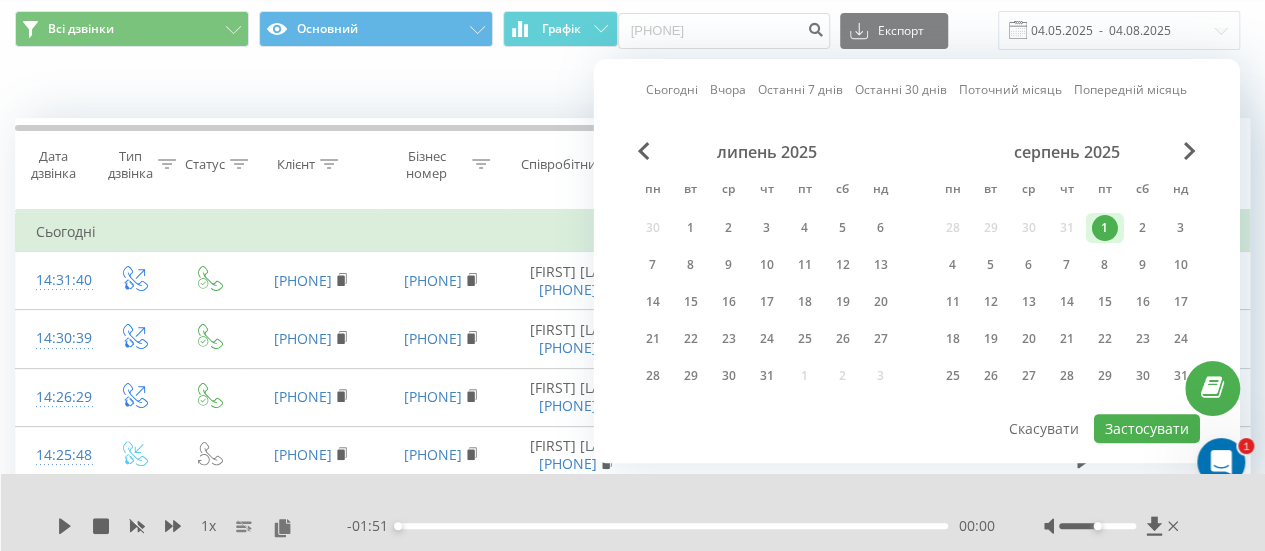 scroll, scrollTop: 200, scrollLeft: 0, axis: vertical 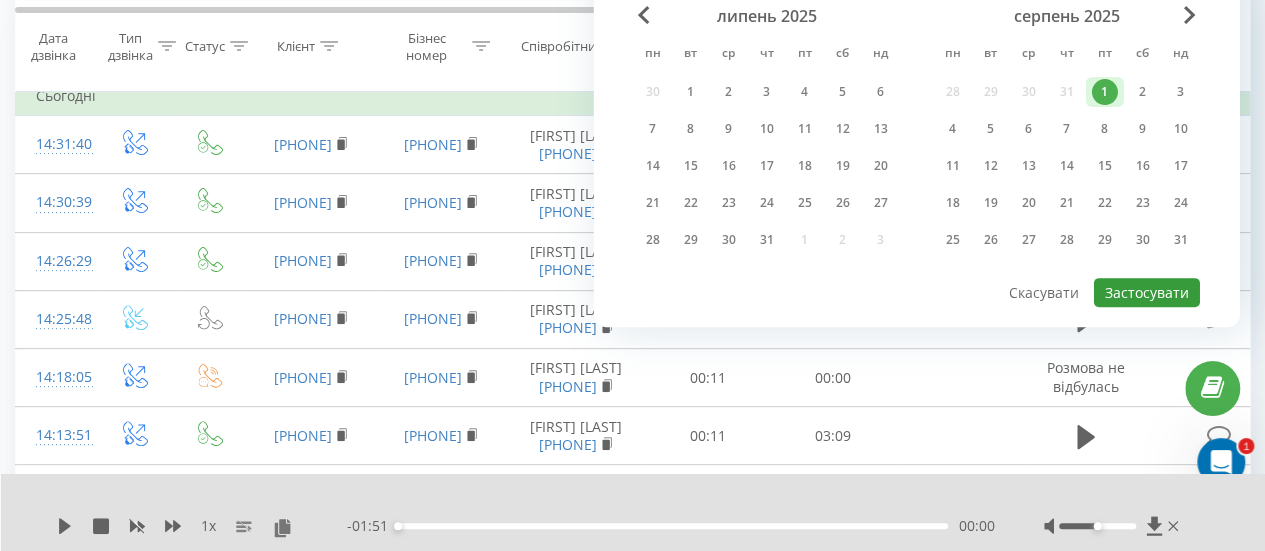 click on "Застосувати" at bounding box center (1147, 292) 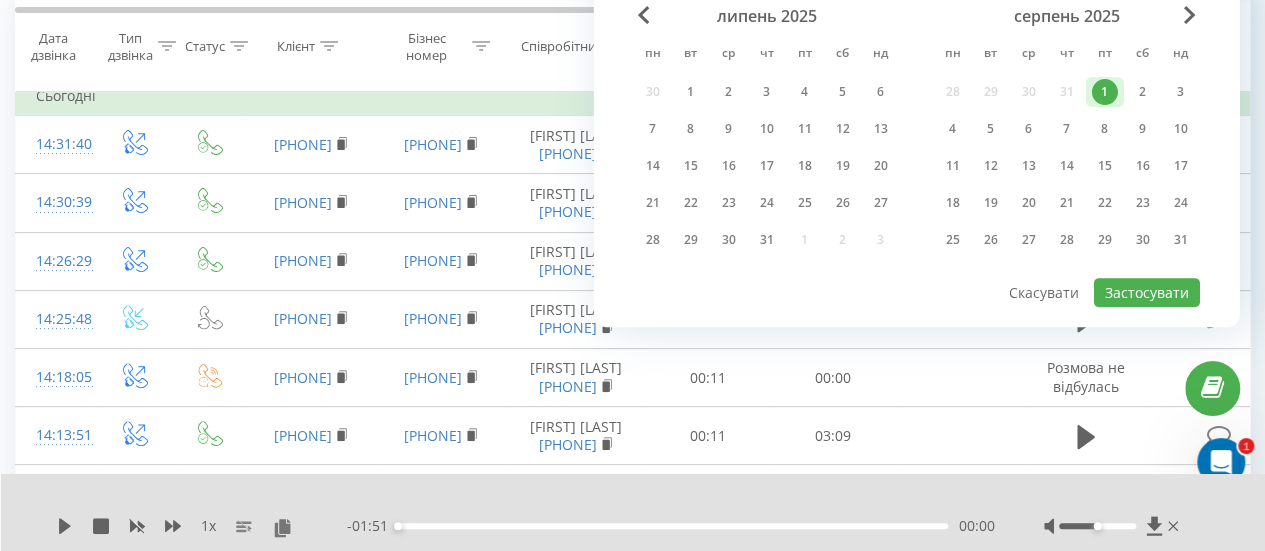 type on "01.08.2025  -  01.08.2025" 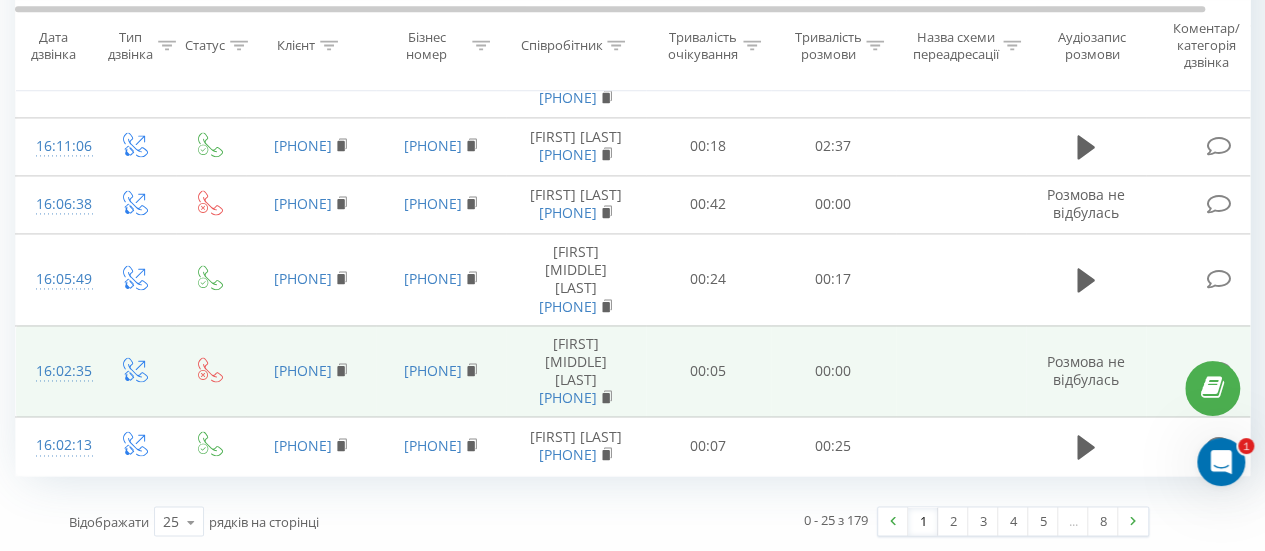 scroll, scrollTop: 2072, scrollLeft: 0, axis: vertical 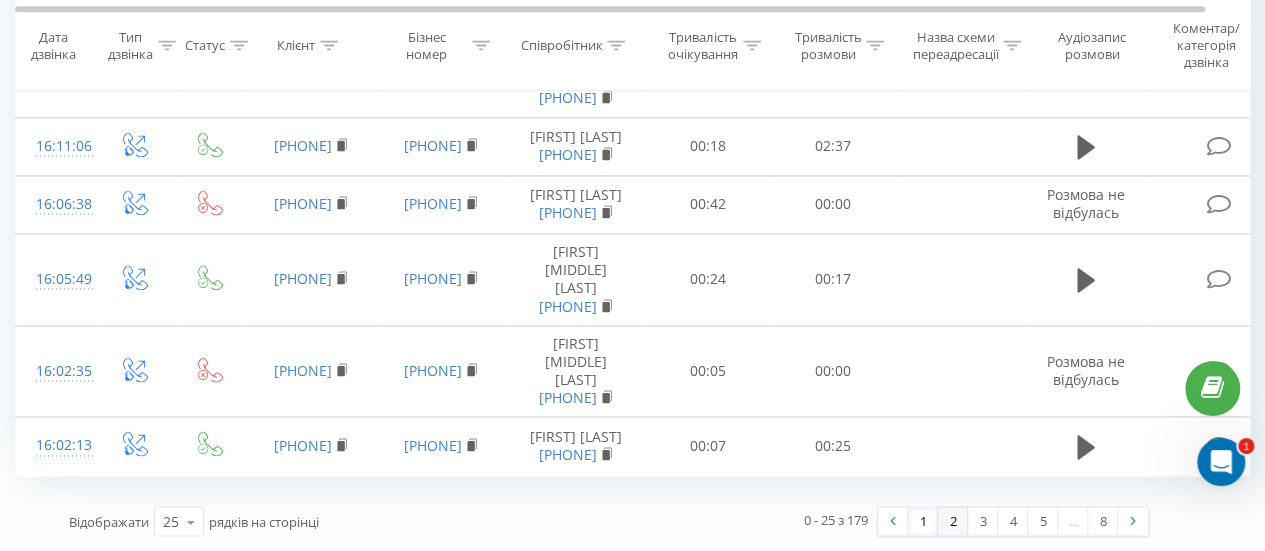 click on "2" at bounding box center [953, 521] 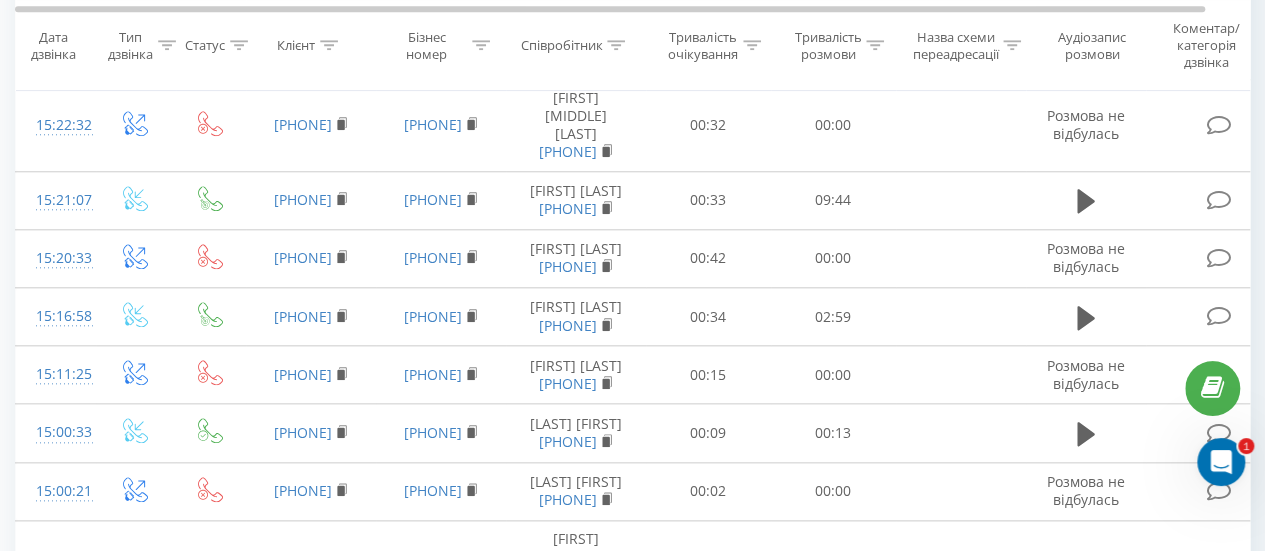 scroll, scrollTop: 932, scrollLeft: 0, axis: vertical 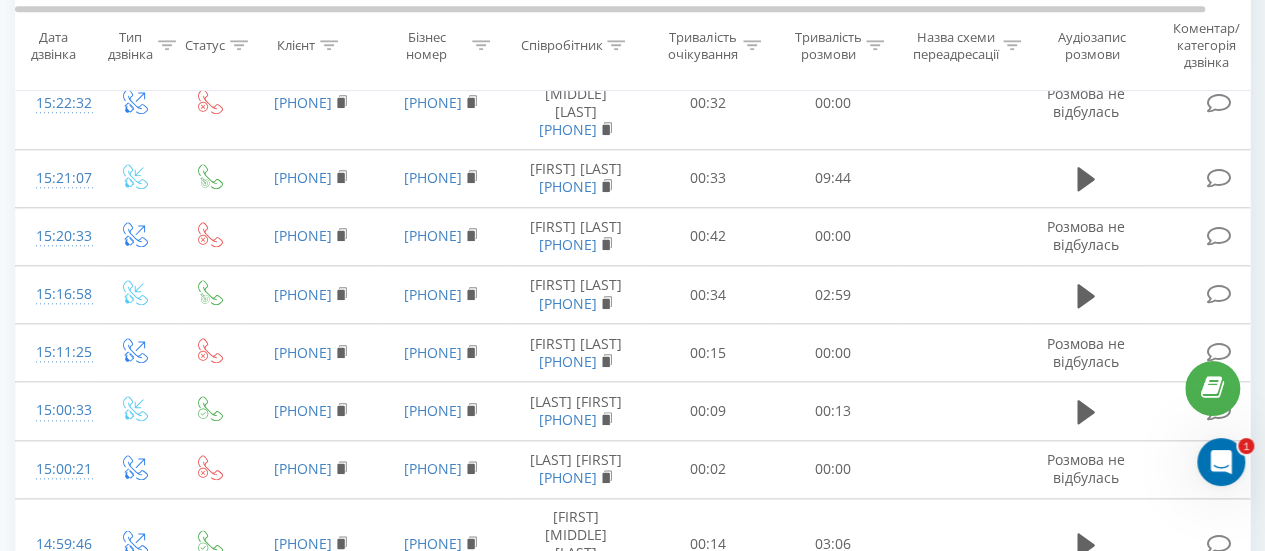 click 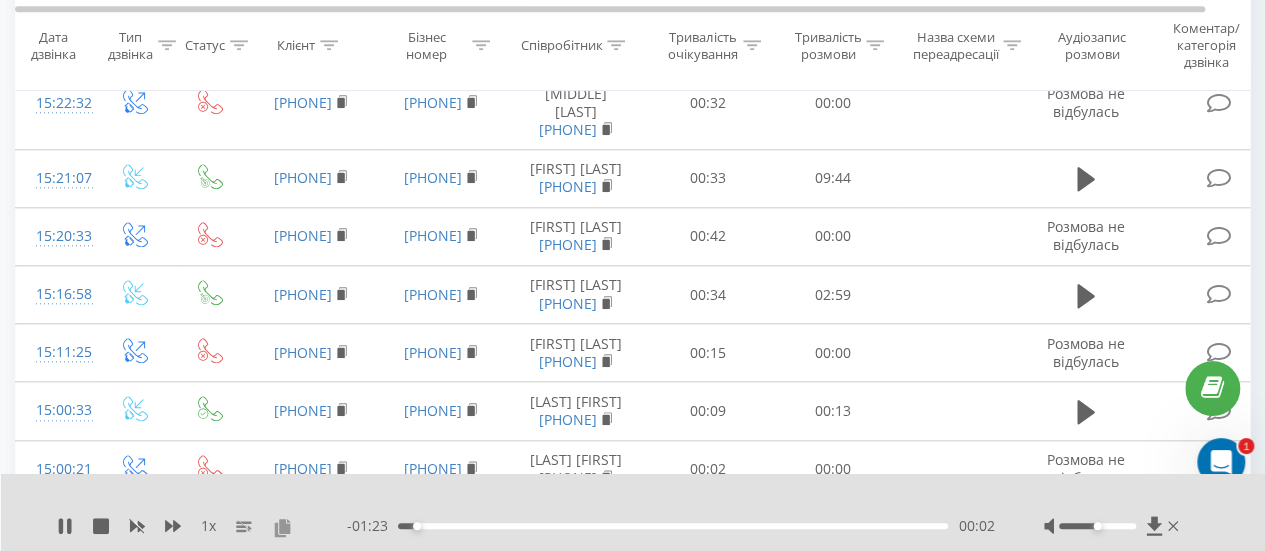 click at bounding box center [282, 527] 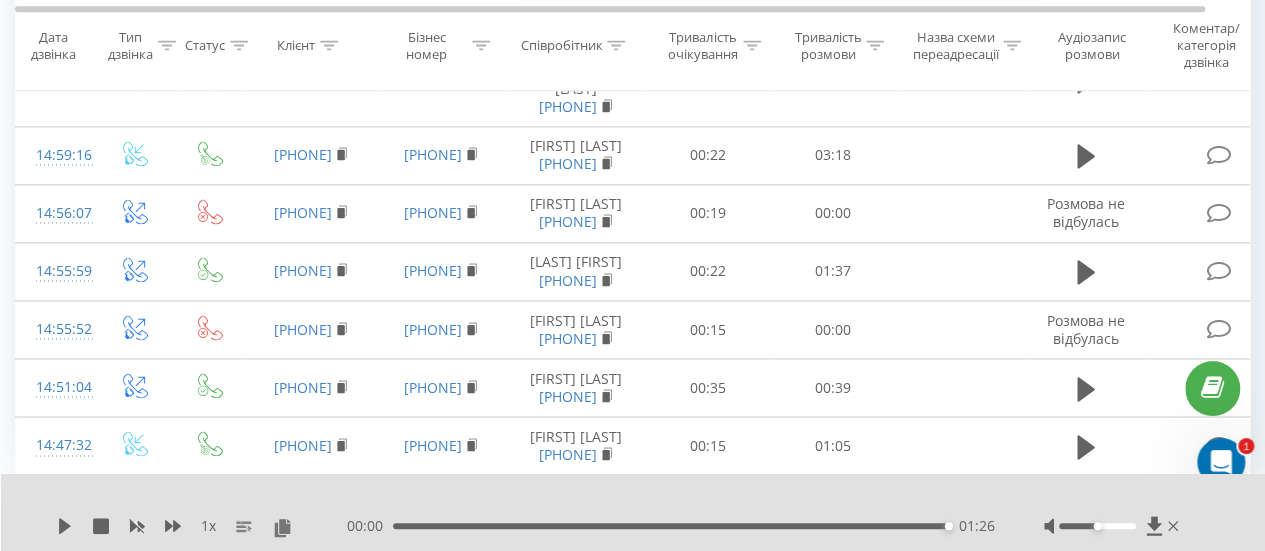 scroll, scrollTop: 1732, scrollLeft: 0, axis: vertical 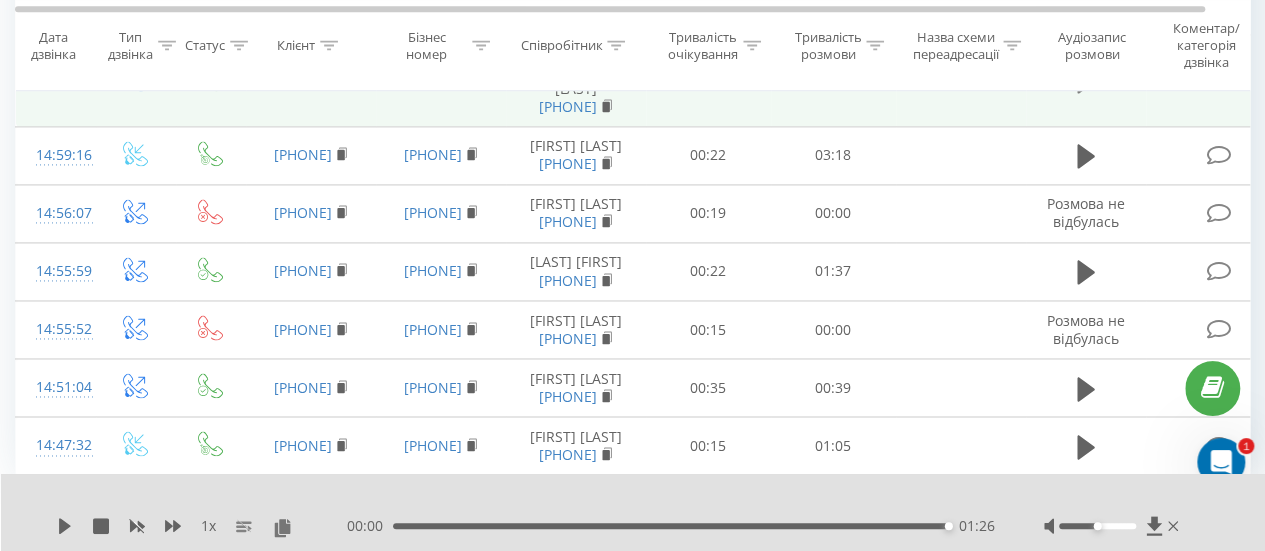 click 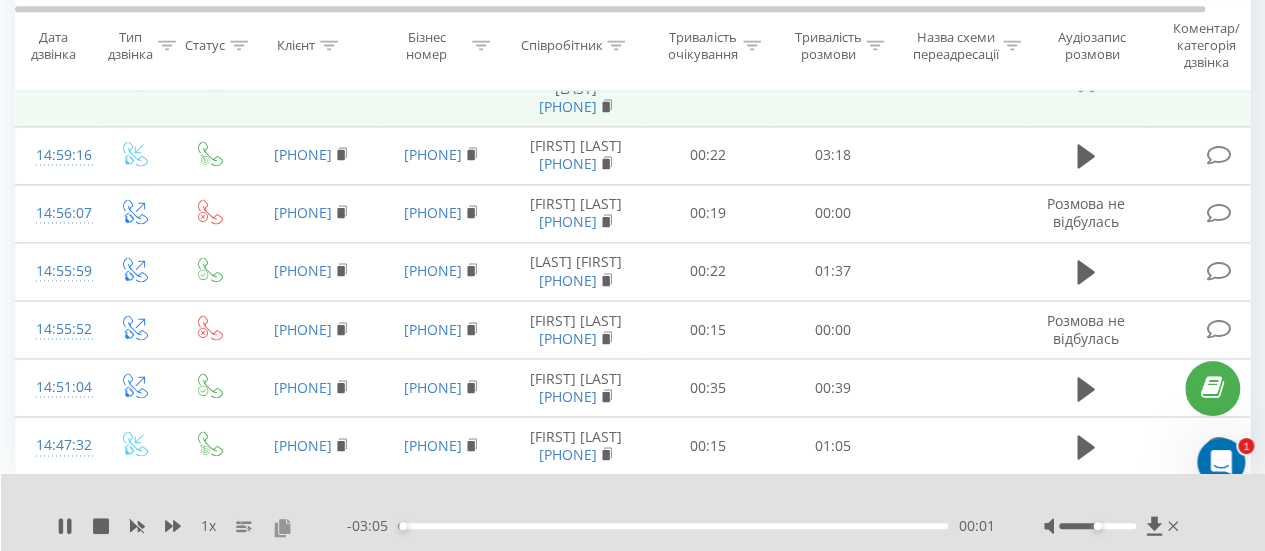 click at bounding box center [282, 527] 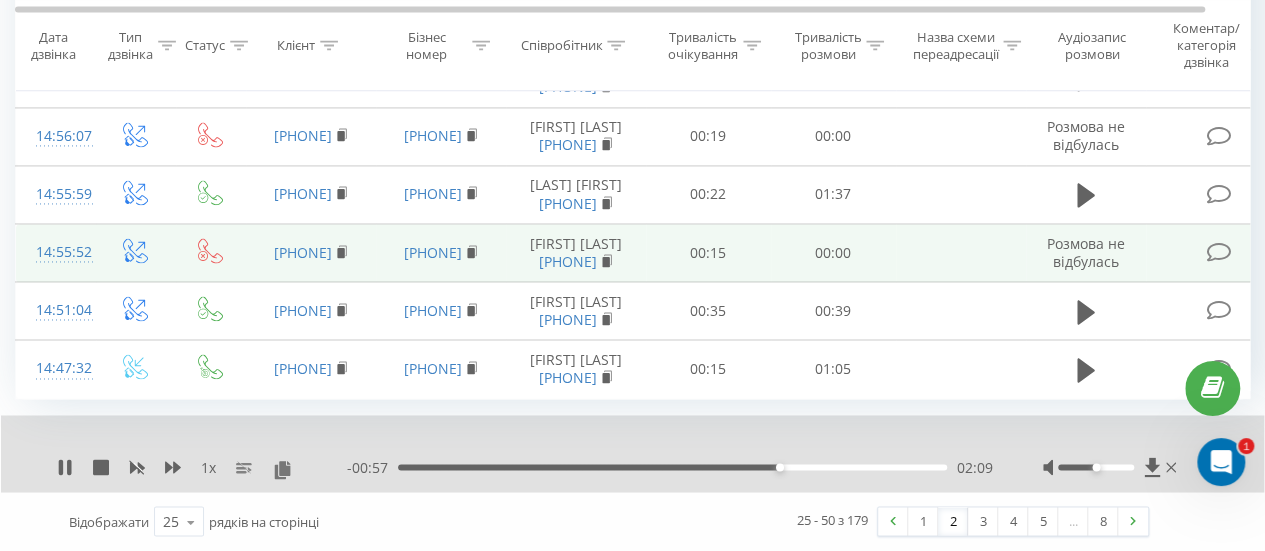 scroll, scrollTop: 2183, scrollLeft: 0, axis: vertical 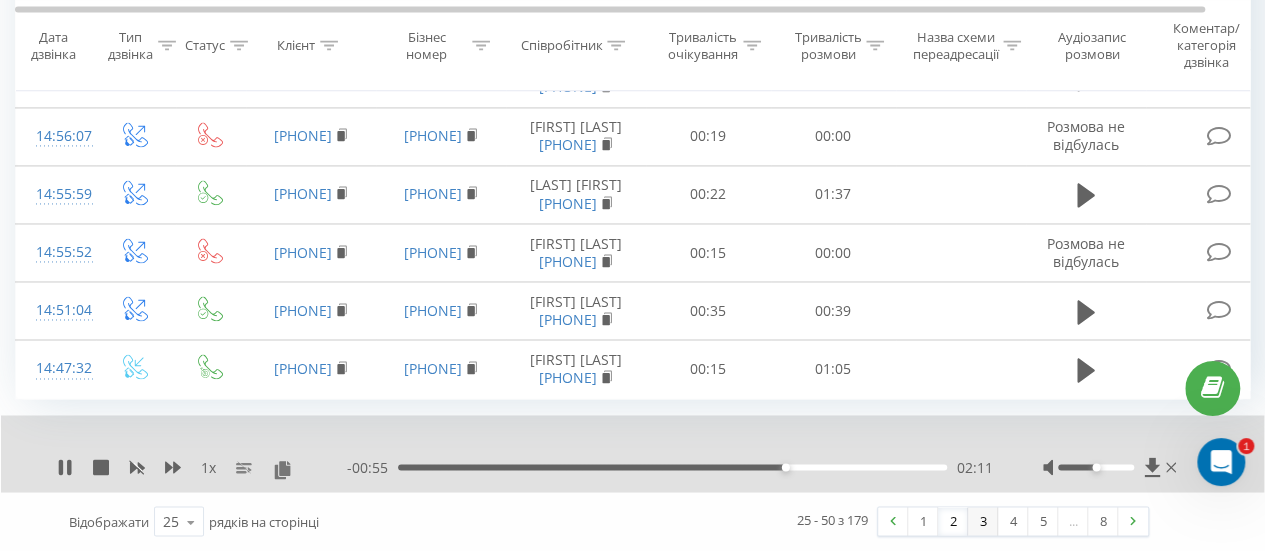 click on "3" at bounding box center (983, 521) 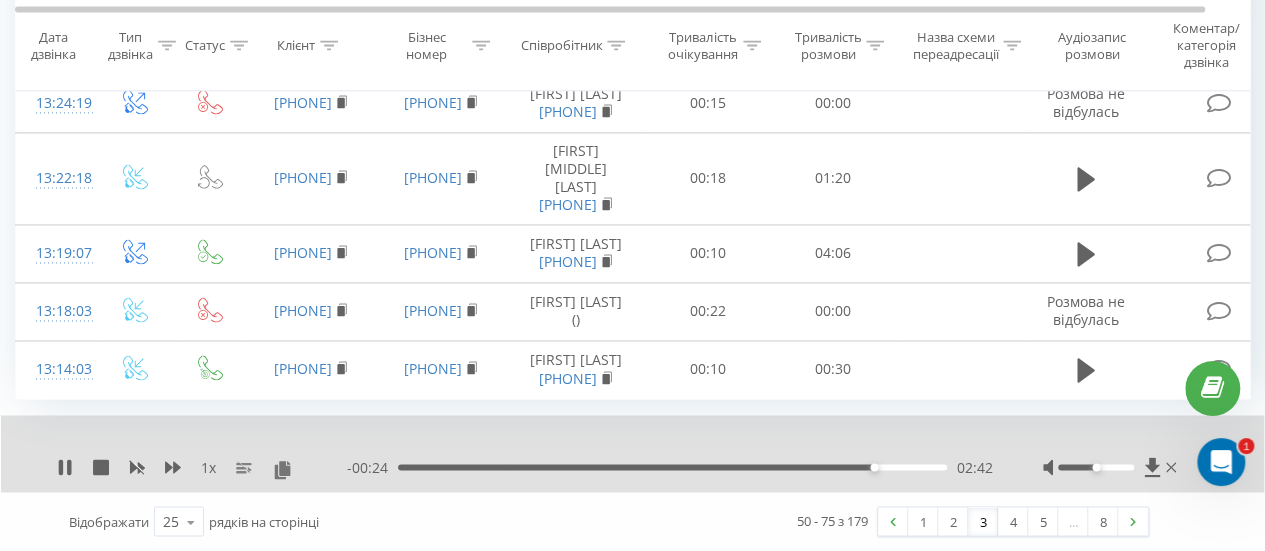scroll, scrollTop: 2082, scrollLeft: 0, axis: vertical 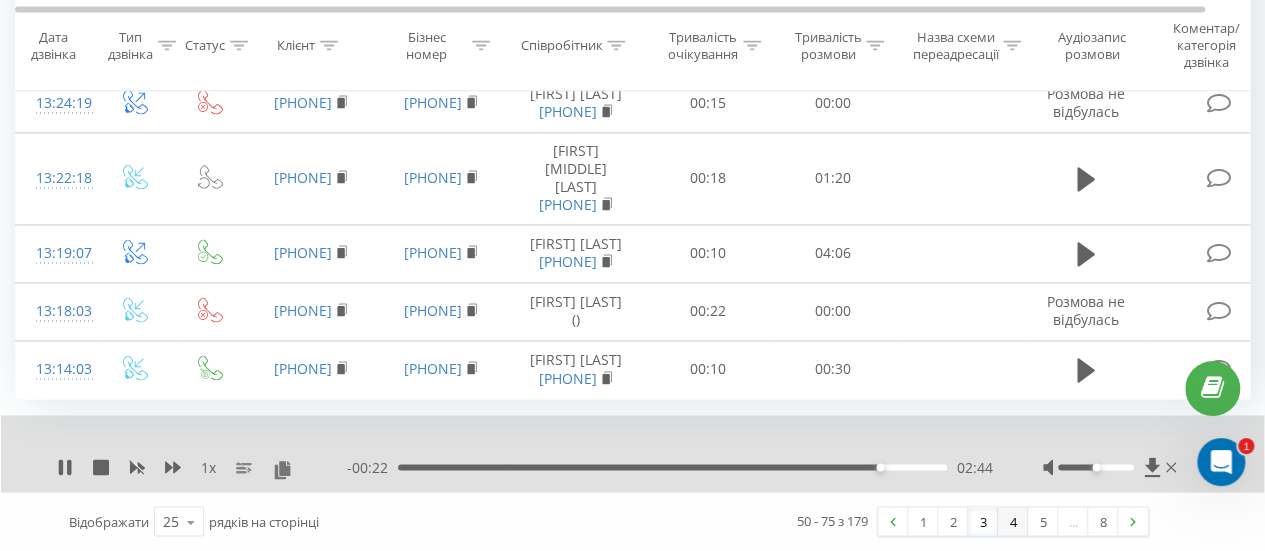 click on "4" at bounding box center [1013, 521] 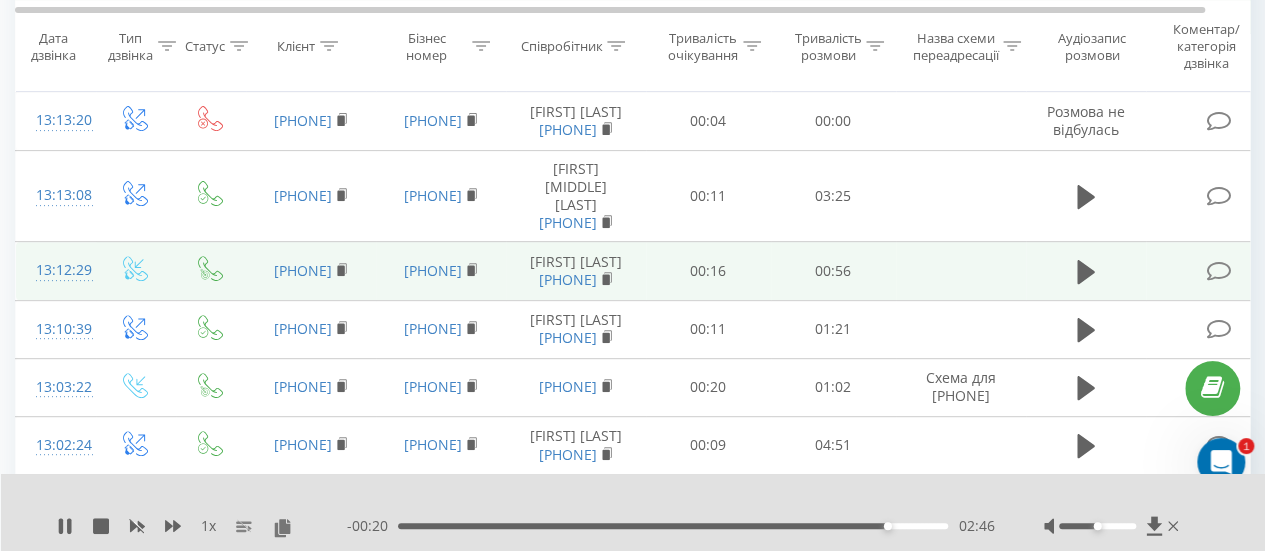 scroll, scrollTop: 332, scrollLeft: 0, axis: vertical 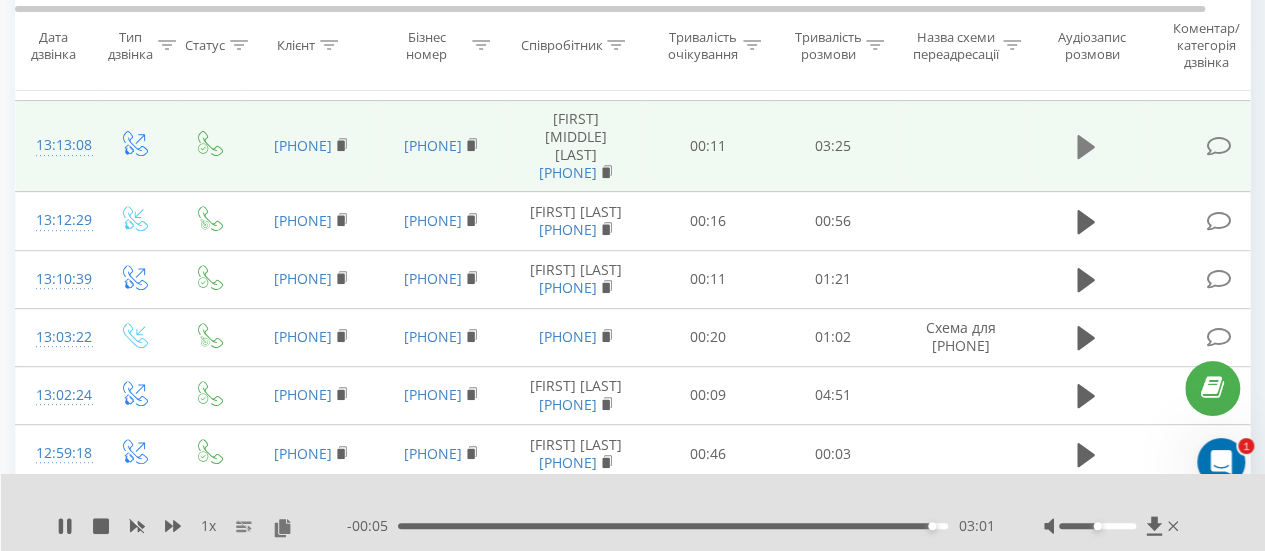 click 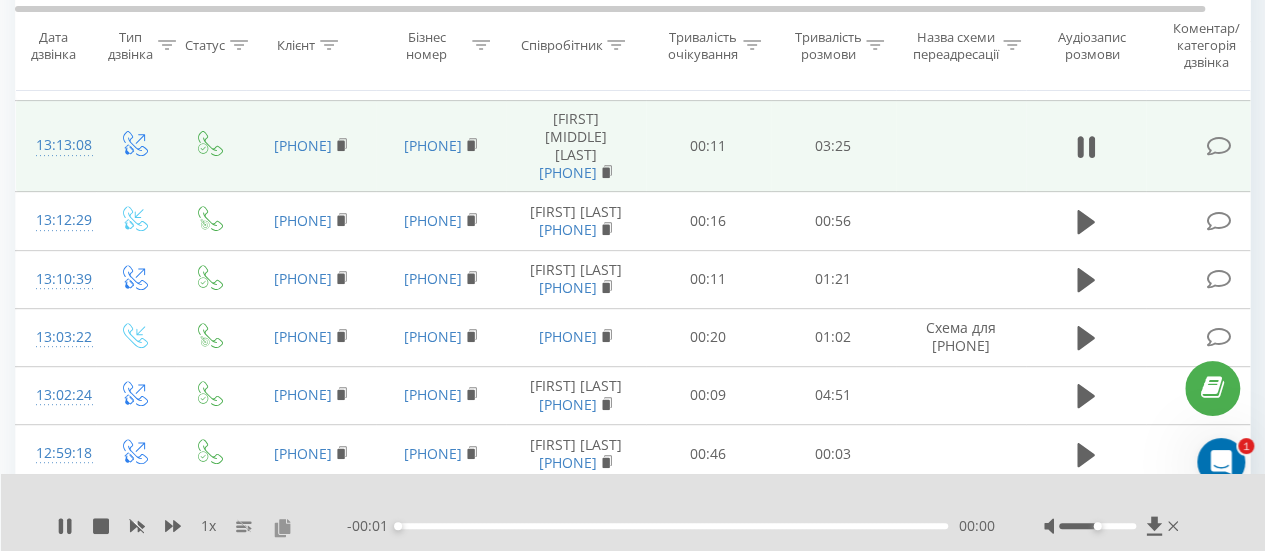 click at bounding box center (282, 527) 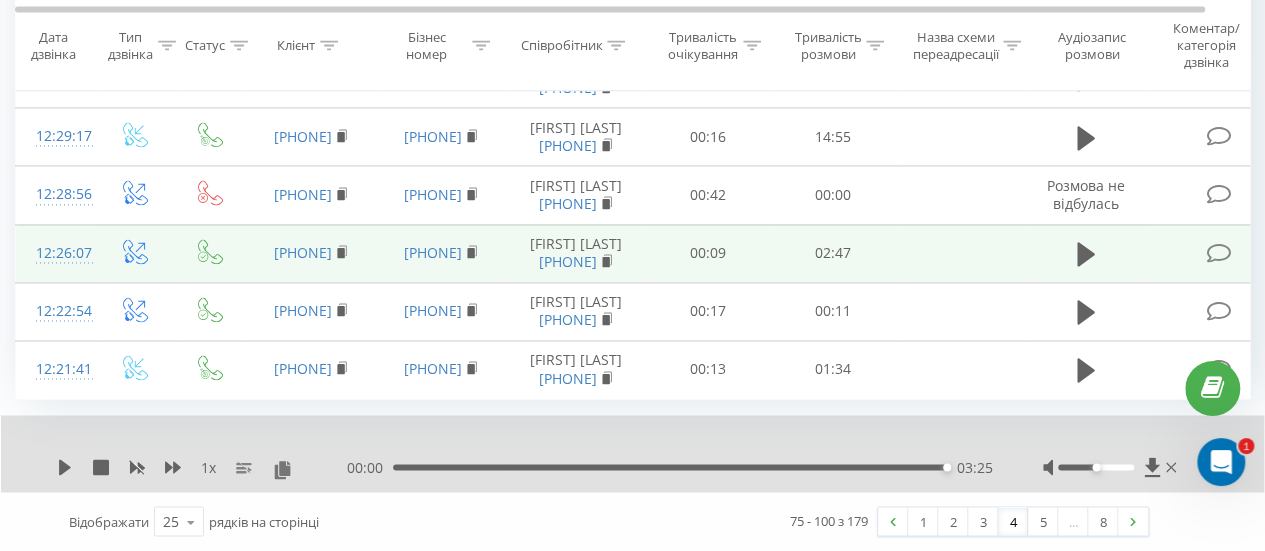scroll, scrollTop: 2150, scrollLeft: 0, axis: vertical 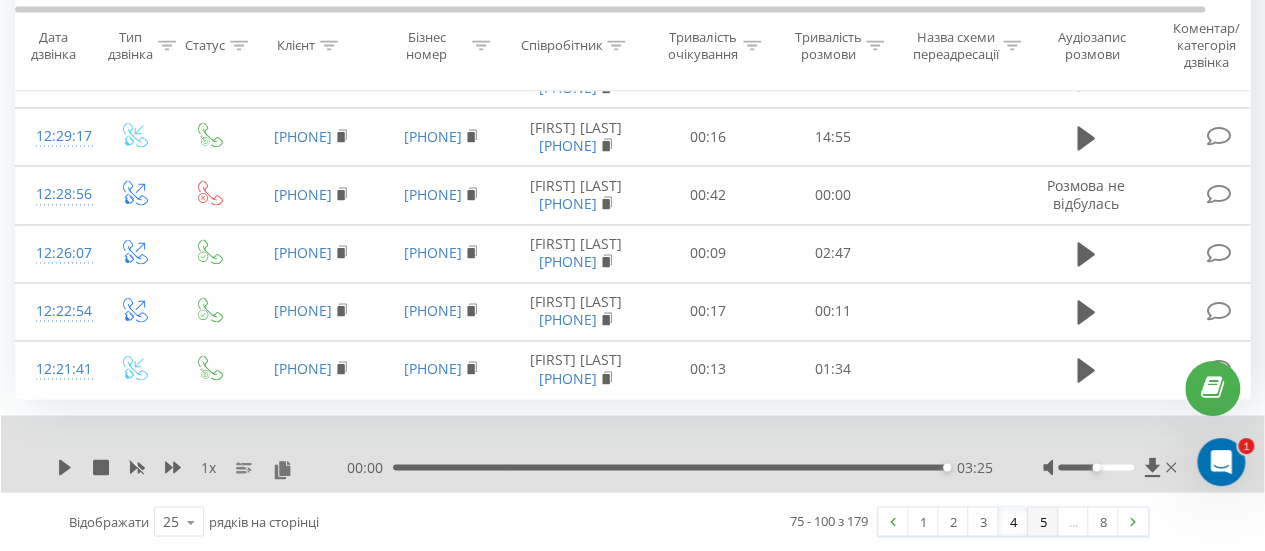 click on "5" at bounding box center (1043, 521) 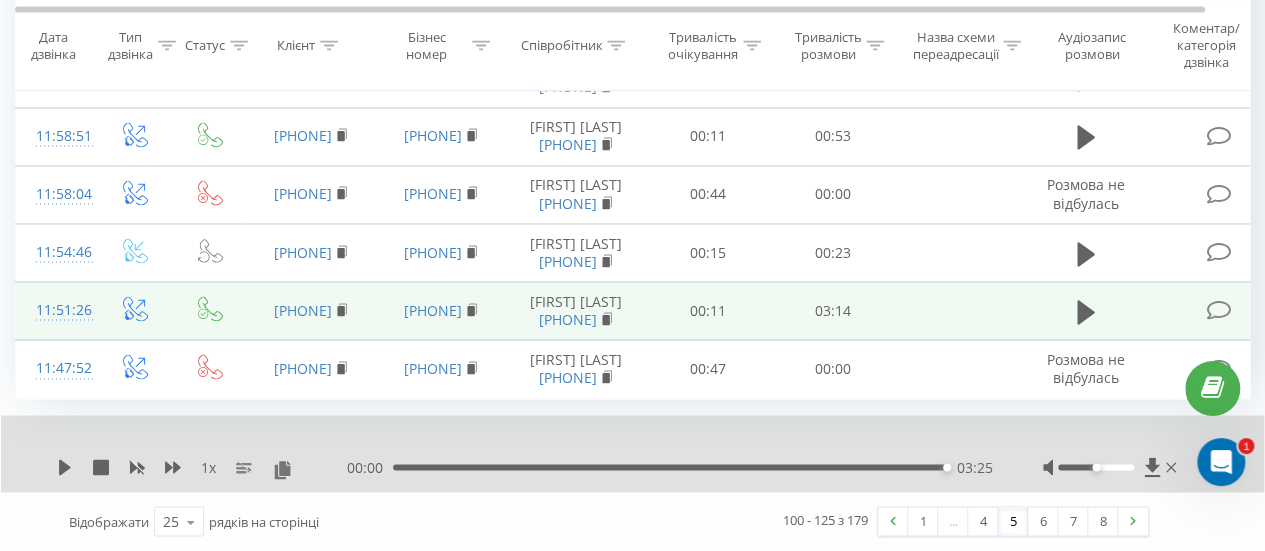 scroll, scrollTop: 2186, scrollLeft: 0, axis: vertical 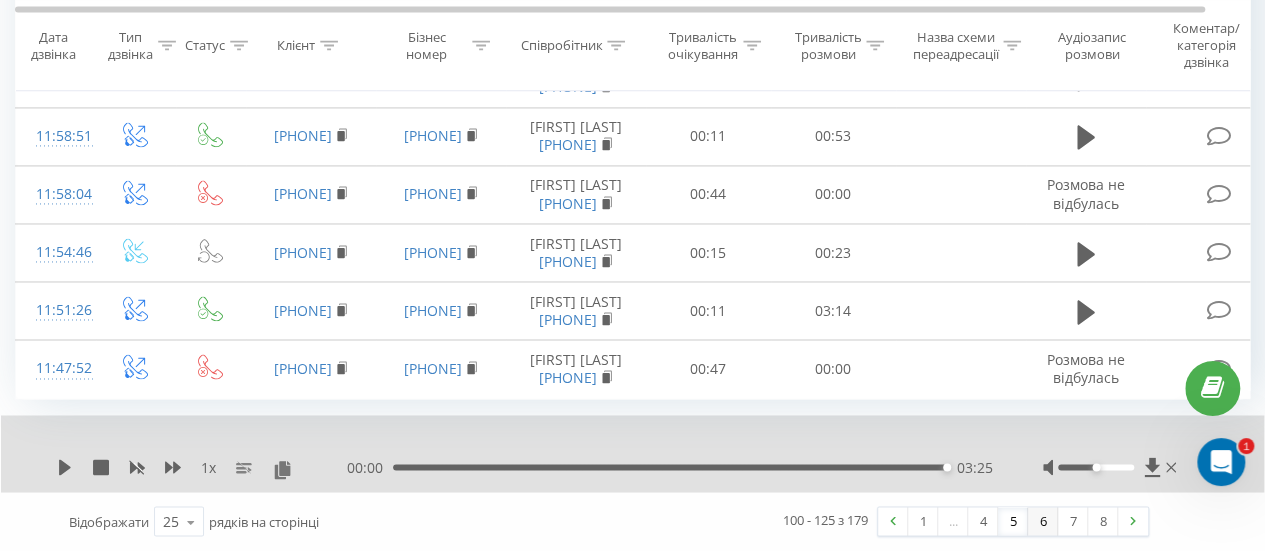 click on "6" at bounding box center (1043, 521) 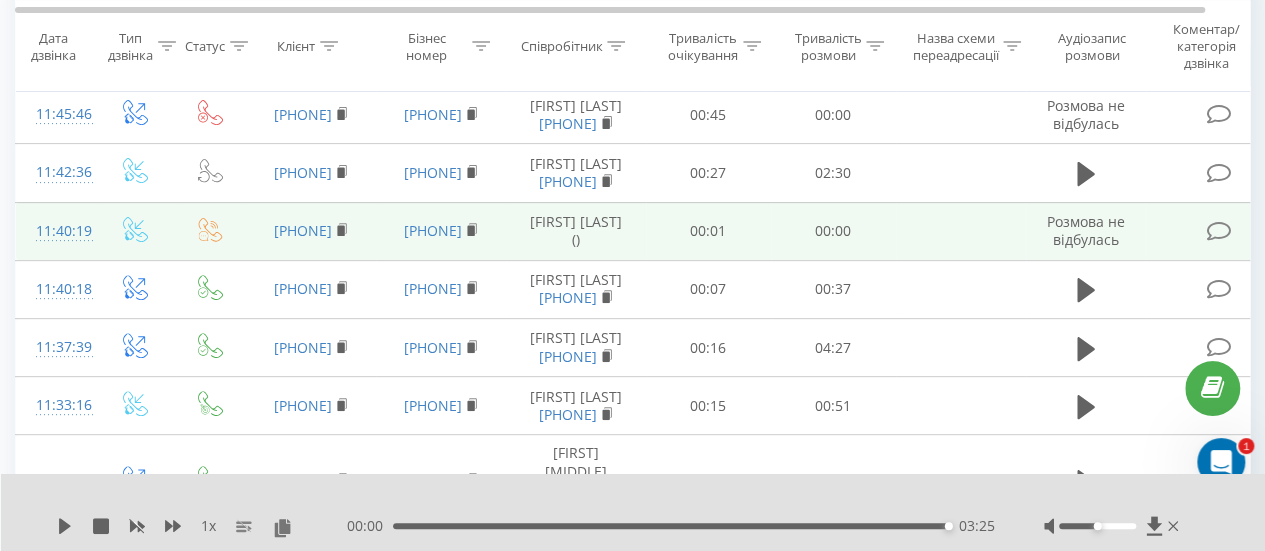 scroll, scrollTop: 432, scrollLeft: 0, axis: vertical 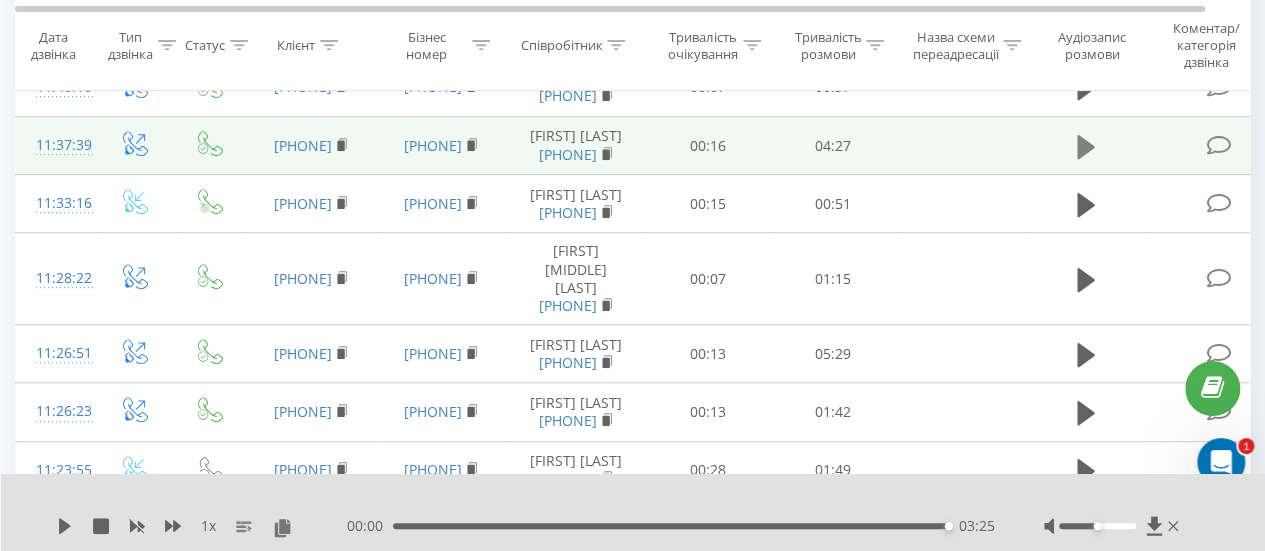 click 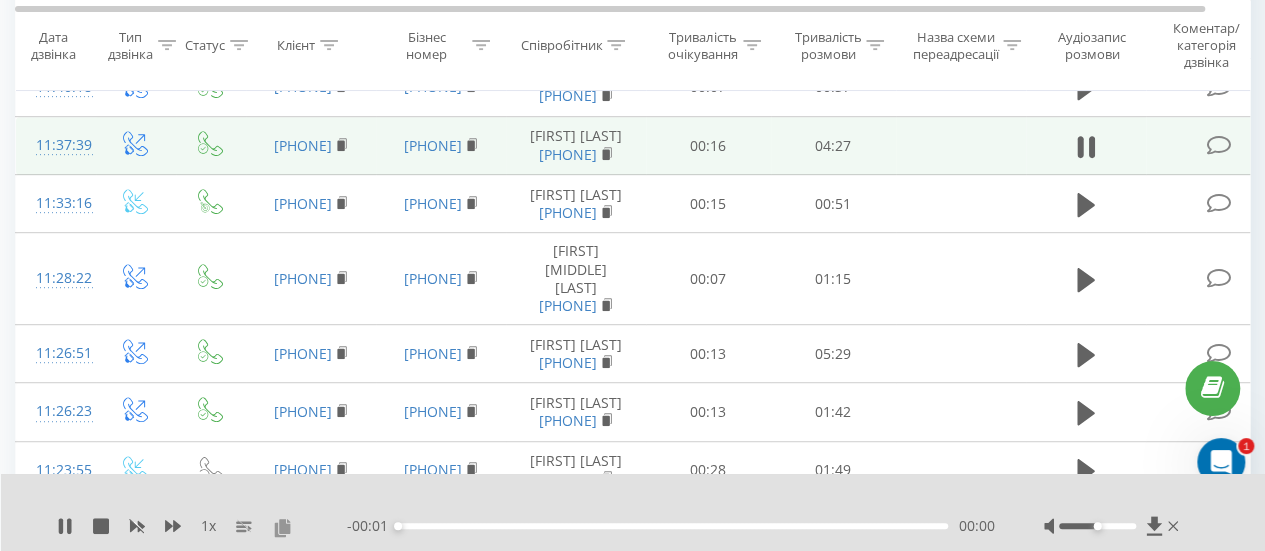 click at bounding box center [282, 527] 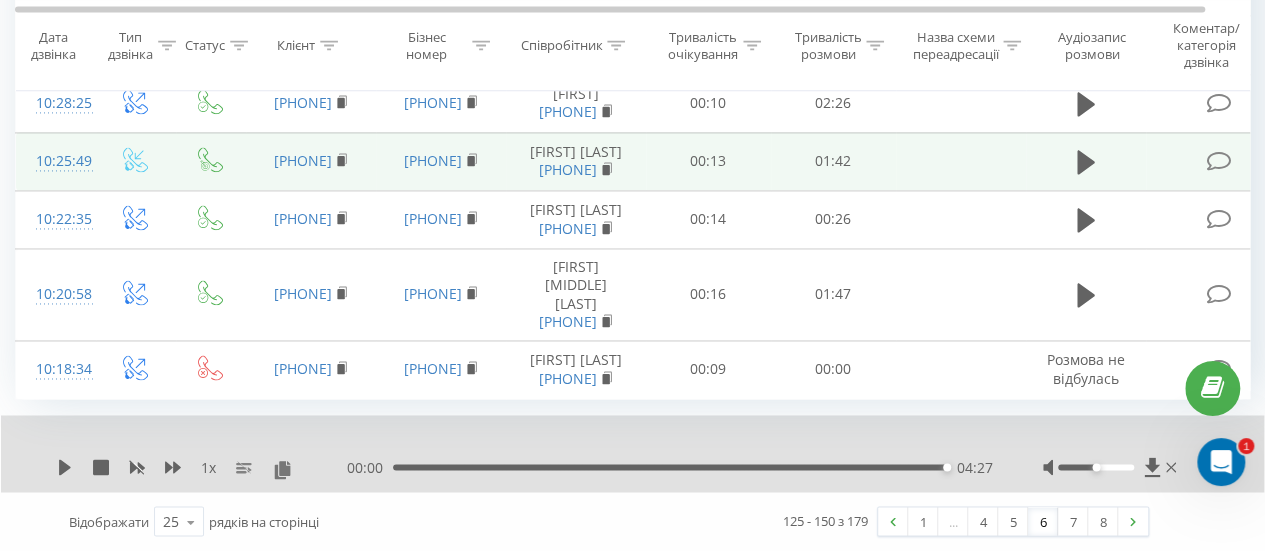 scroll, scrollTop: 2058, scrollLeft: 0, axis: vertical 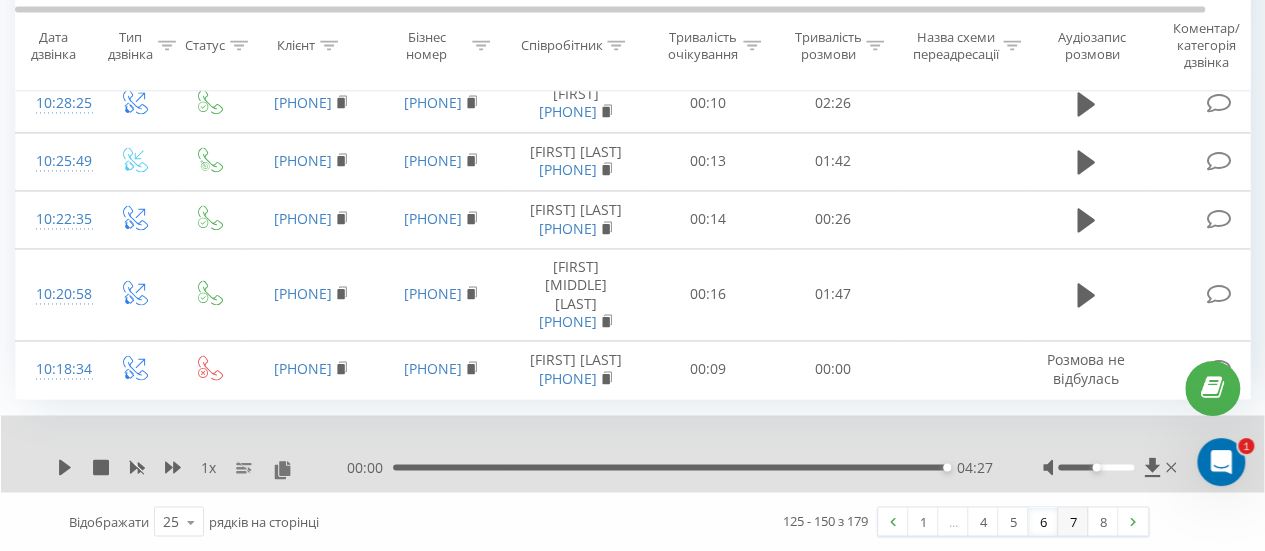 click on "7" at bounding box center (1073, 521) 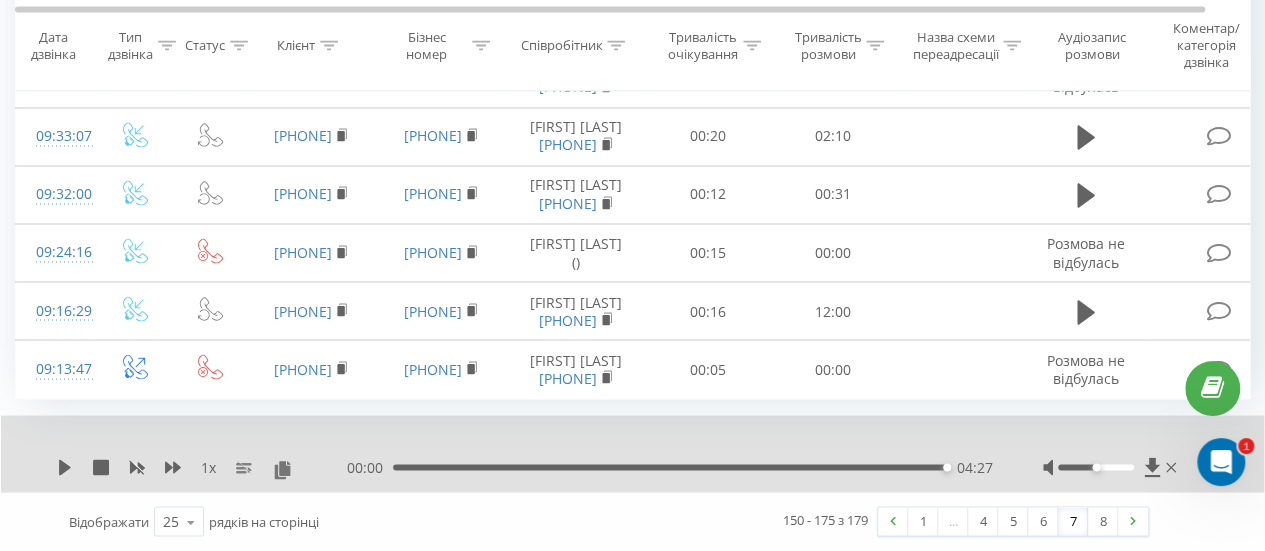 scroll, scrollTop: 2207, scrollLeft: 0, axis: vertical 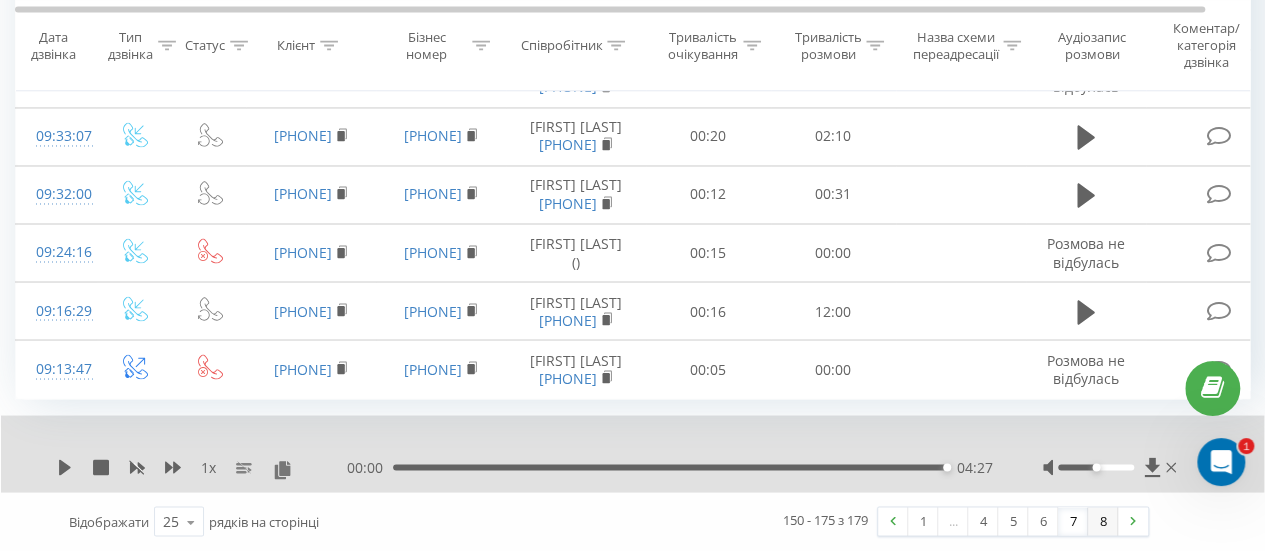 click on "8" at bounding box center [1103, 521] 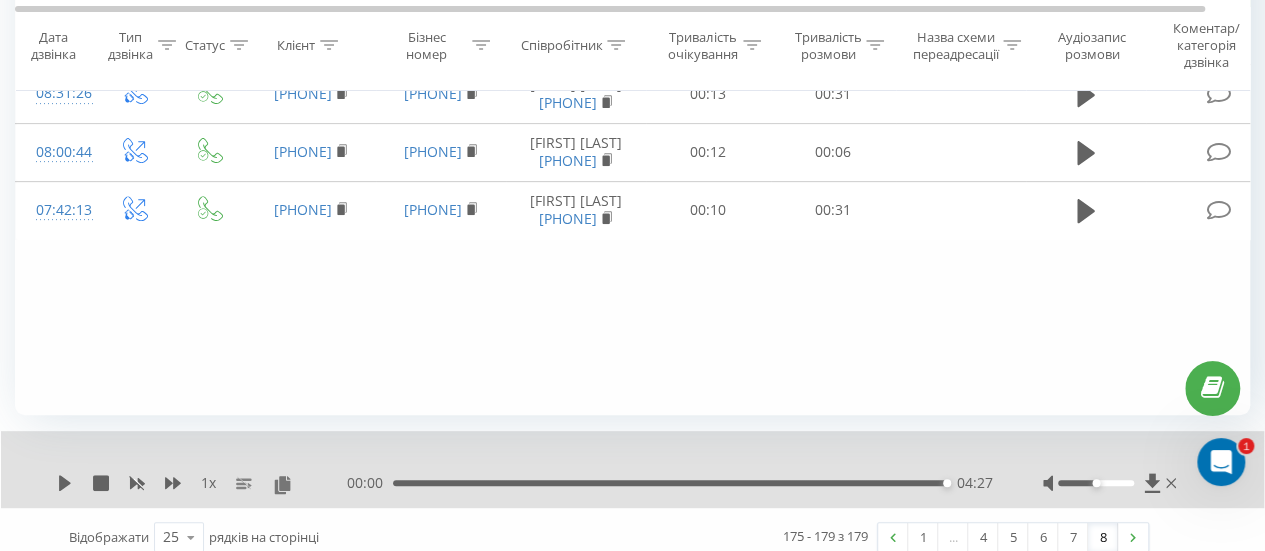 scroll, scrollTop: 324, scrollLeft: 0, axis: vertical 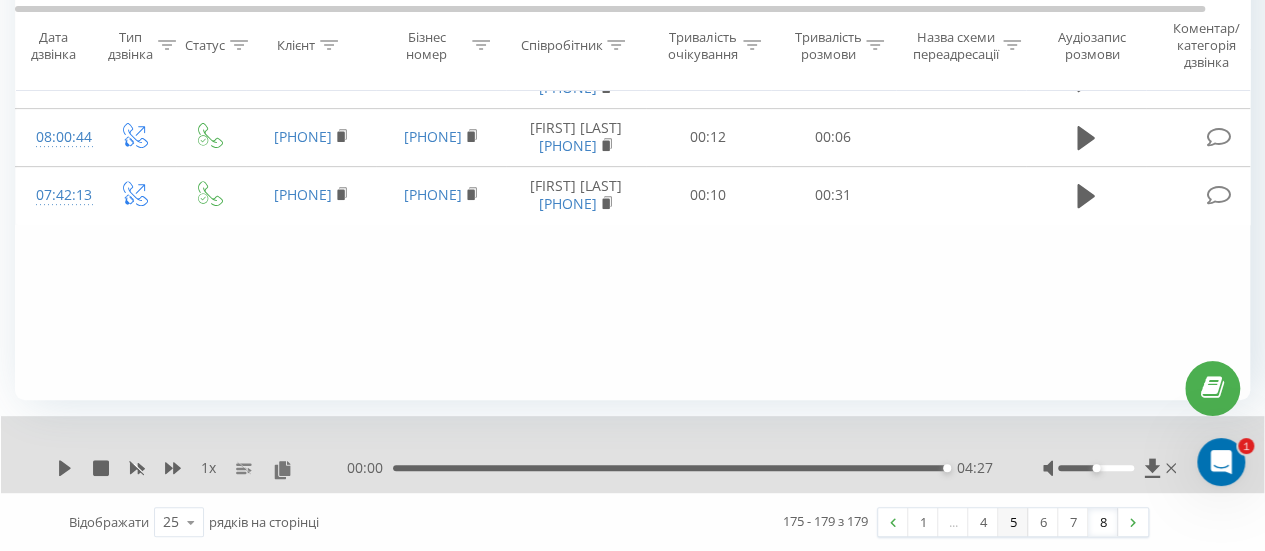click on "5" at bounding box center [1013, 522] 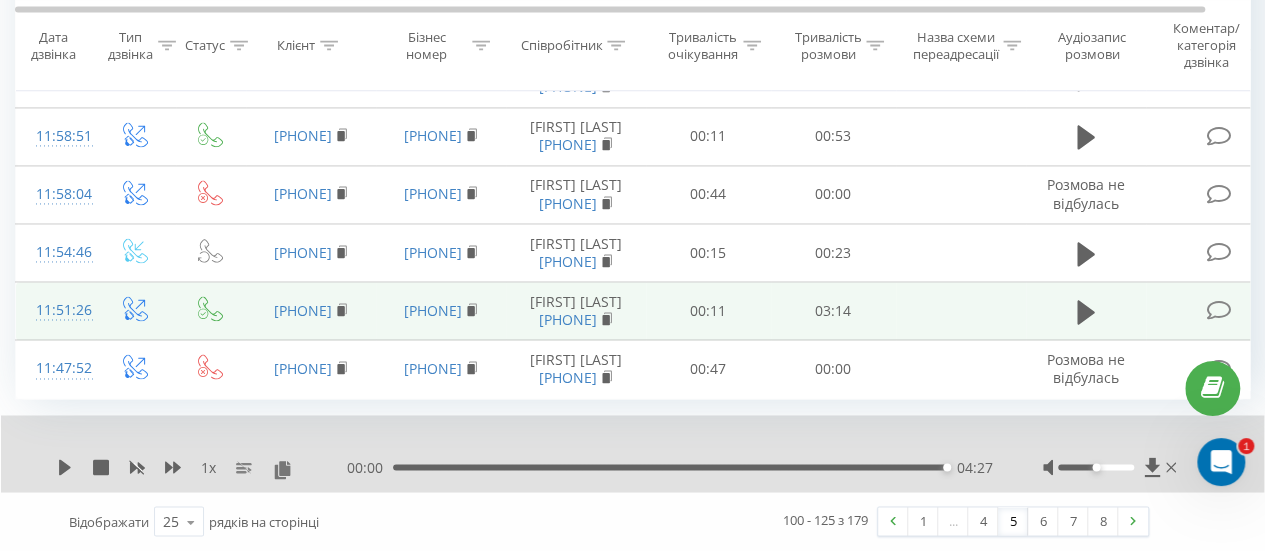 scroll, scrollTop: 2186, scrollLeft: 0, axis: vertical 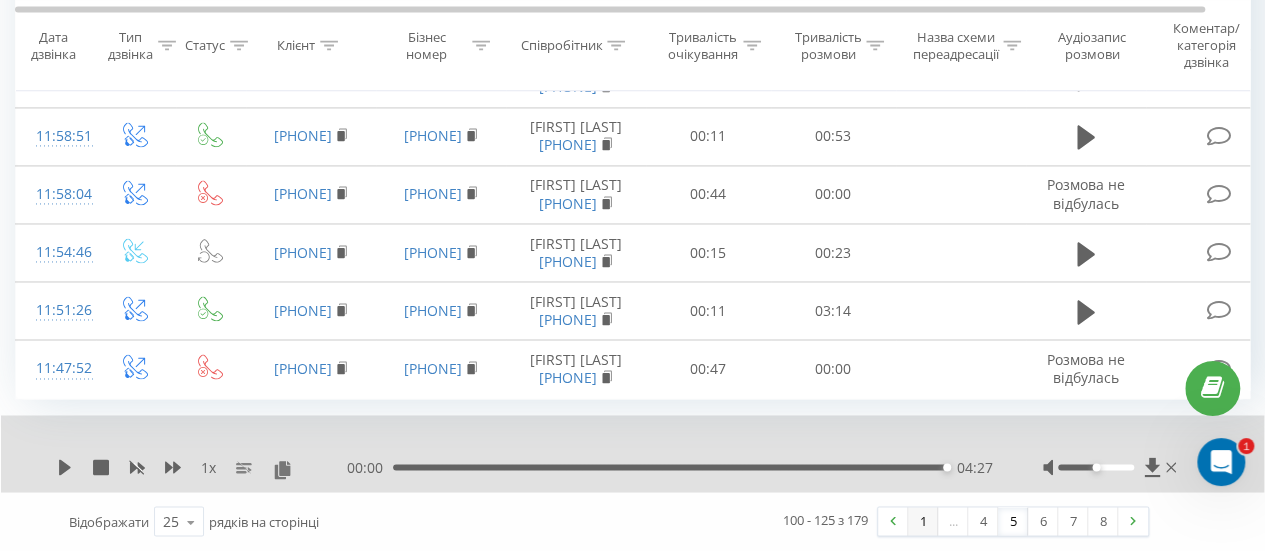 click on "1" at bounding box center [923, 521] 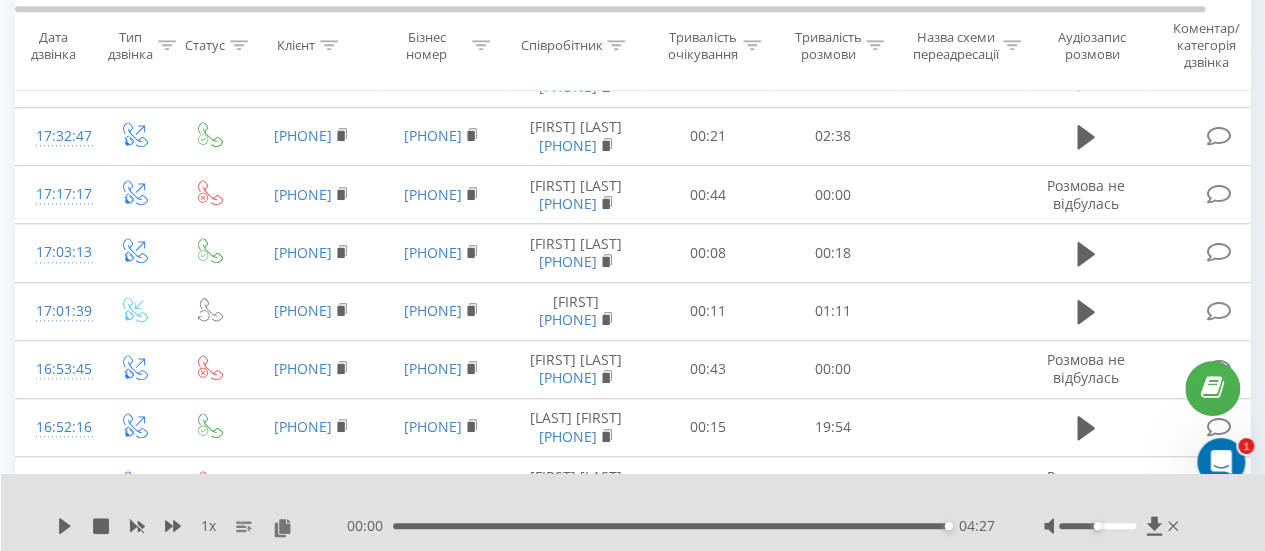 scroll, scrollTop: 1032, scrollLeft: 0, axis: vertical 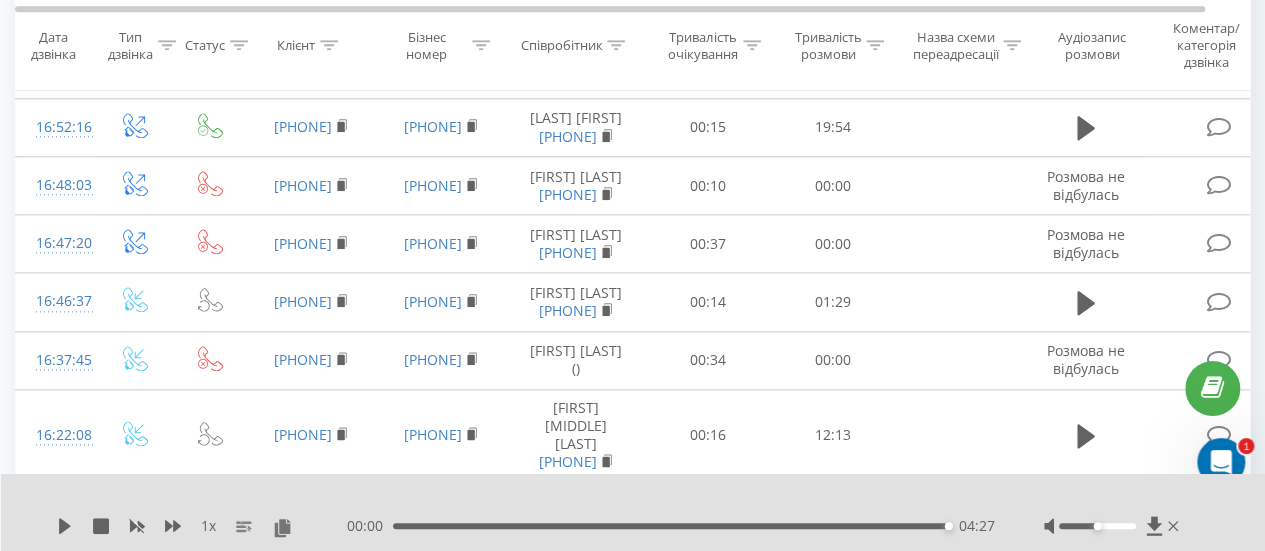 click 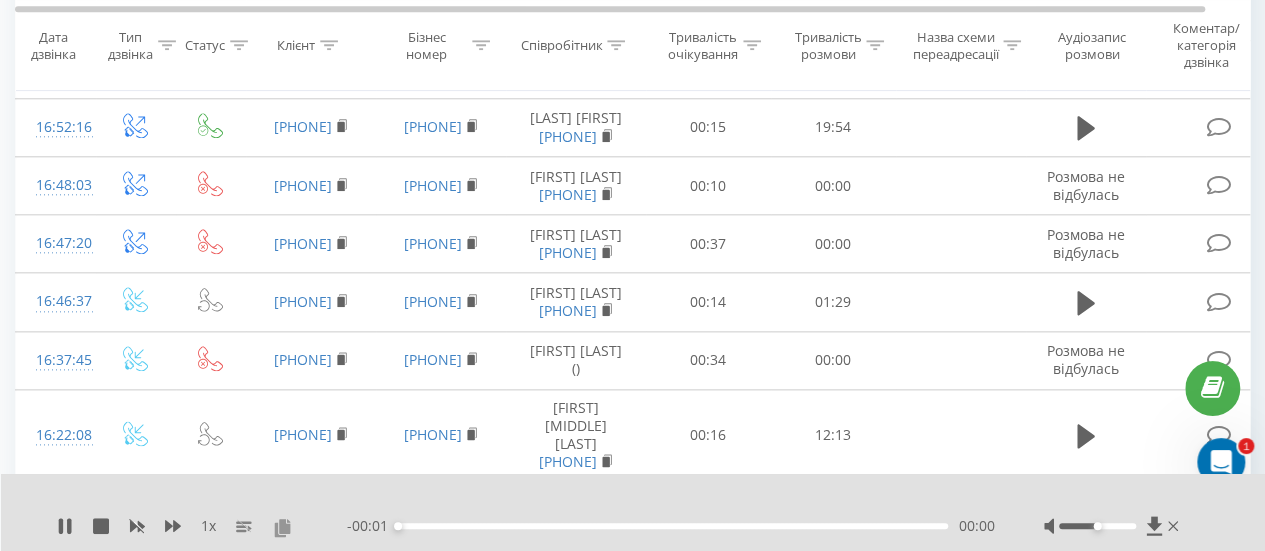 click at bounding box center [282, 527] 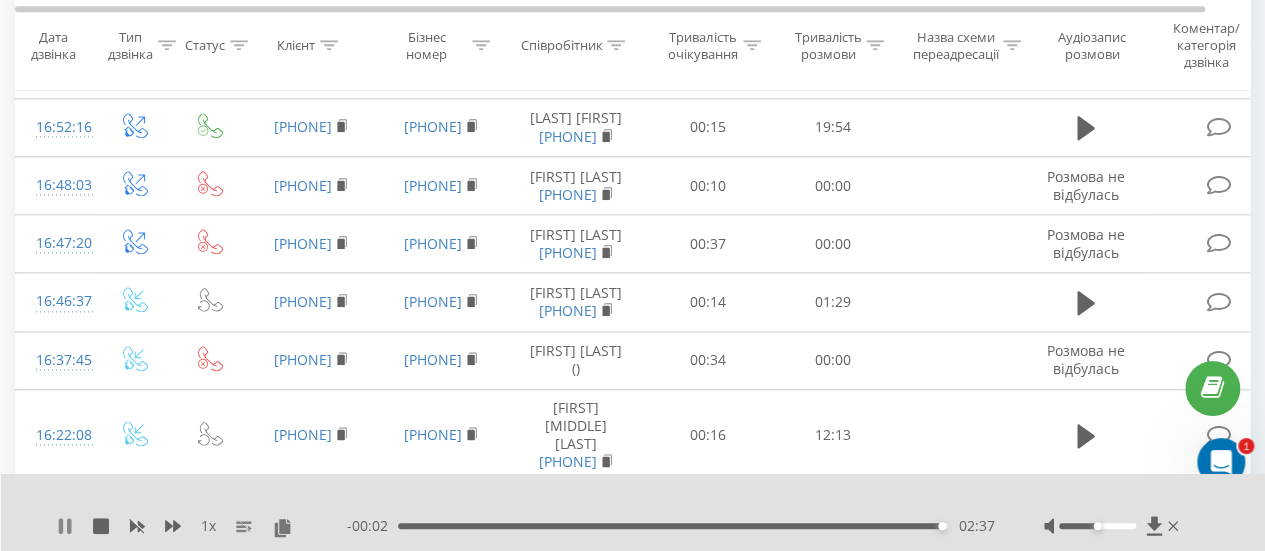 click 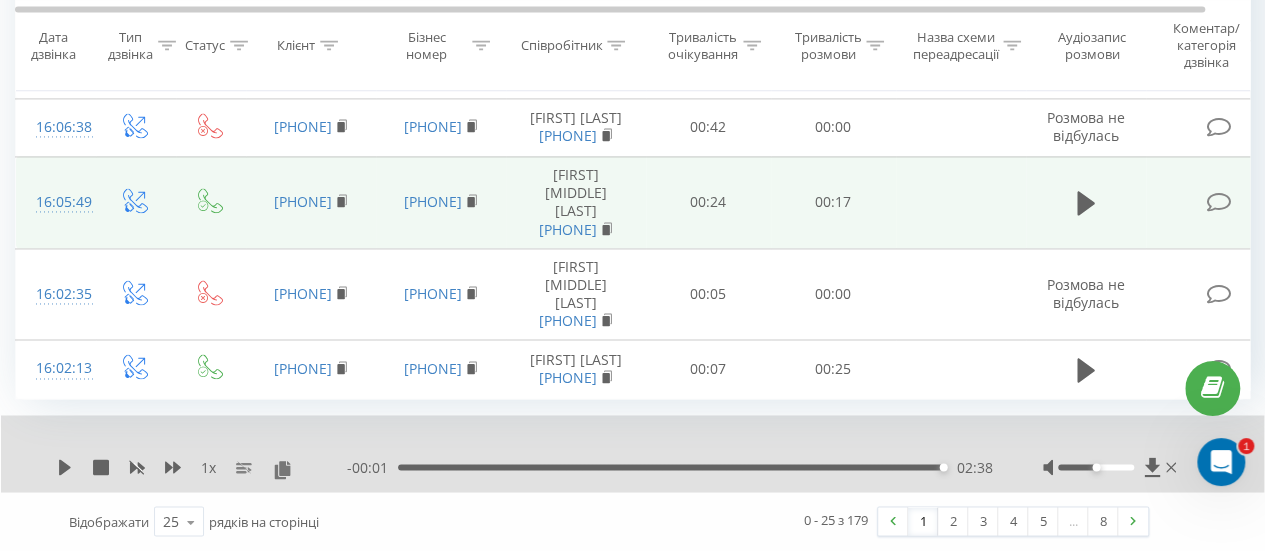 scroll, scrollTop: 2150, scrollLeft: 0, axis: vertical 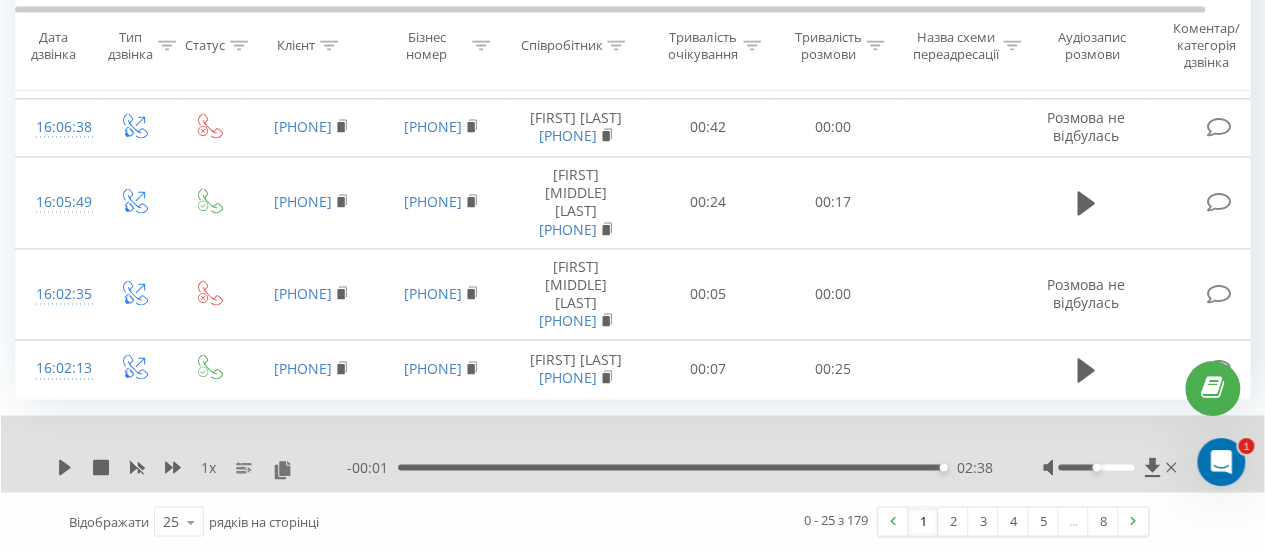 click on "1" at bounding box center (923, 521) 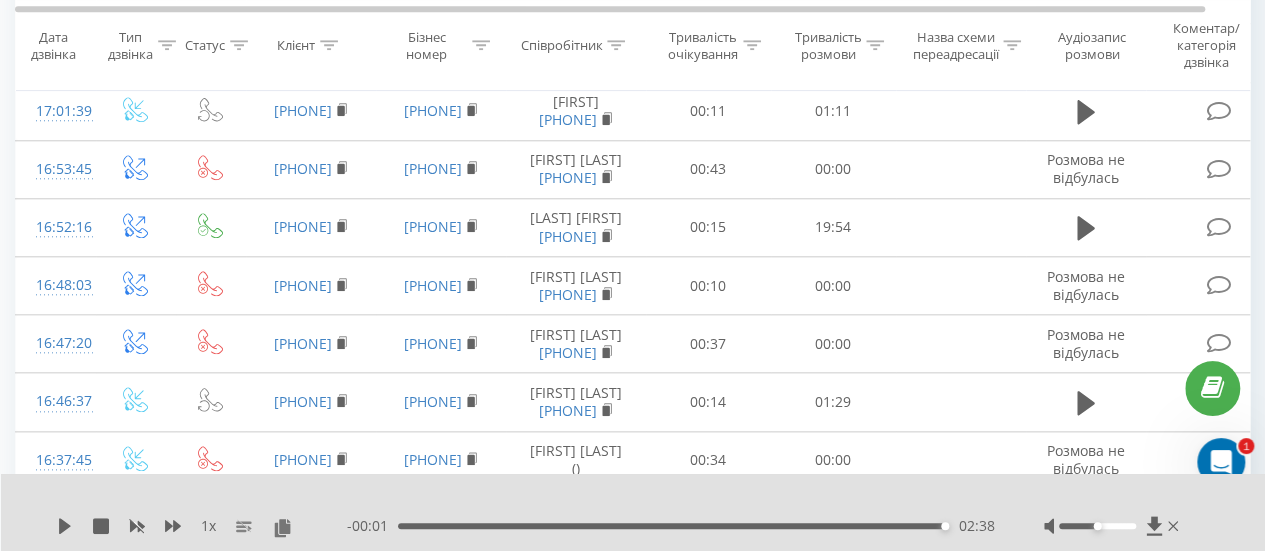 scroll, scrollTop: 1032, scrollLeft: 0, axis: vertical 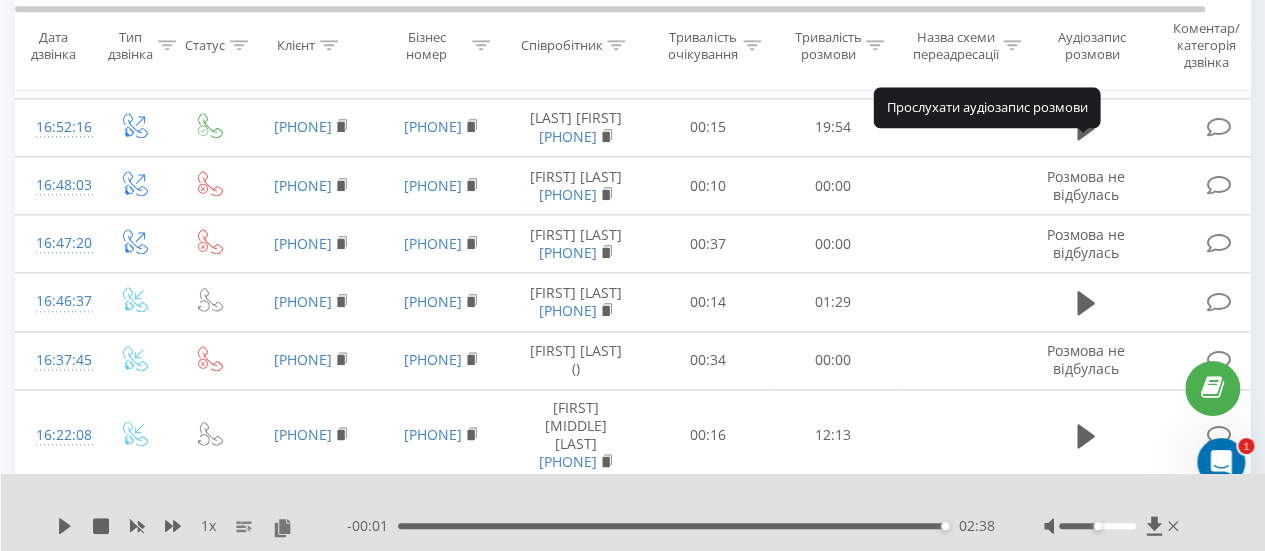 click 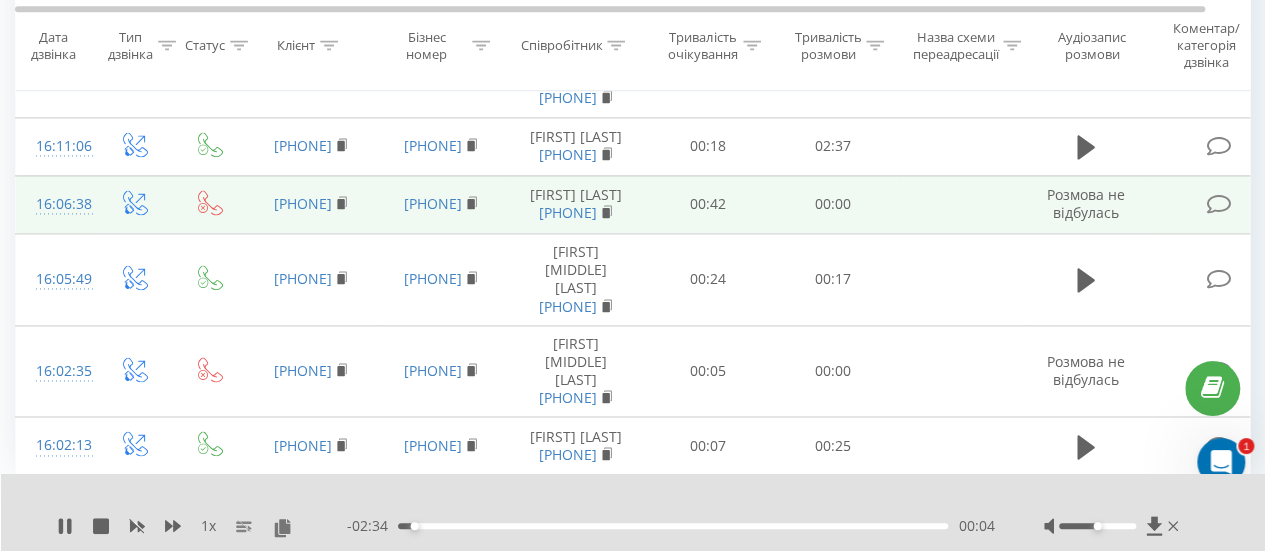 scroll, scrollTop: 1872, scrollLeft: 0, axis: vertical 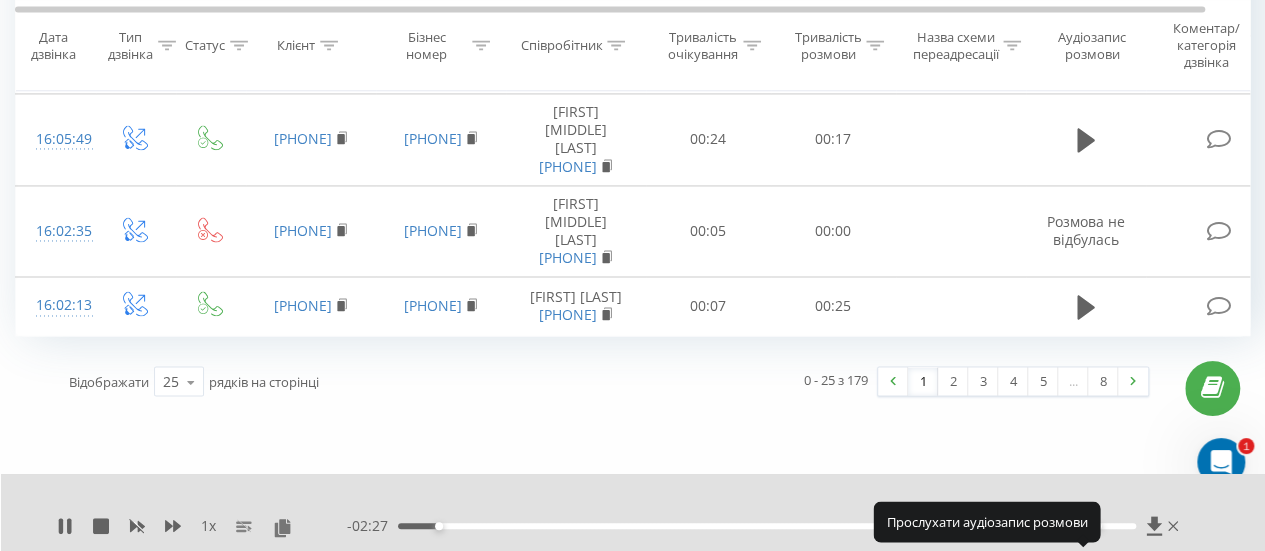 click 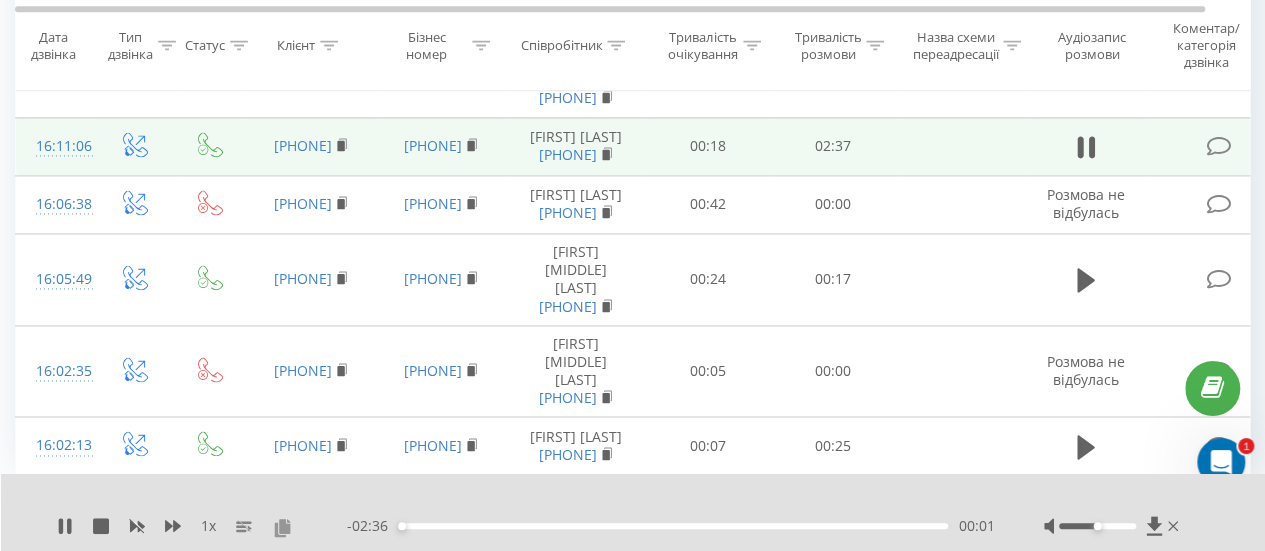 click at bounding box center (282, 527) 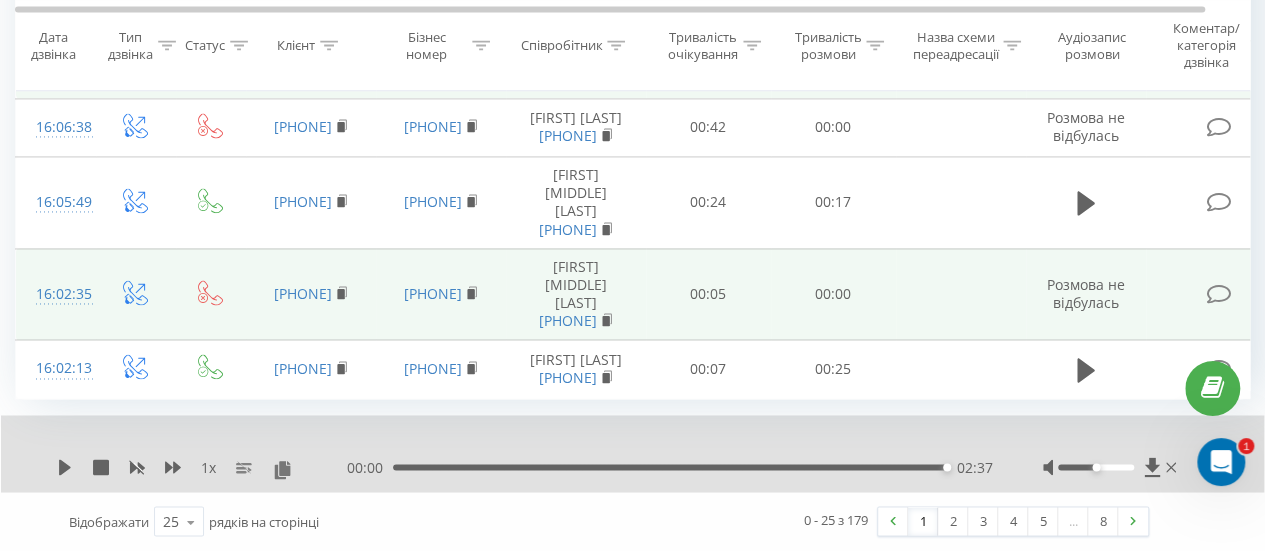 scroll, scrollTop: 2150, scrollLeft: 0, axis: vertical 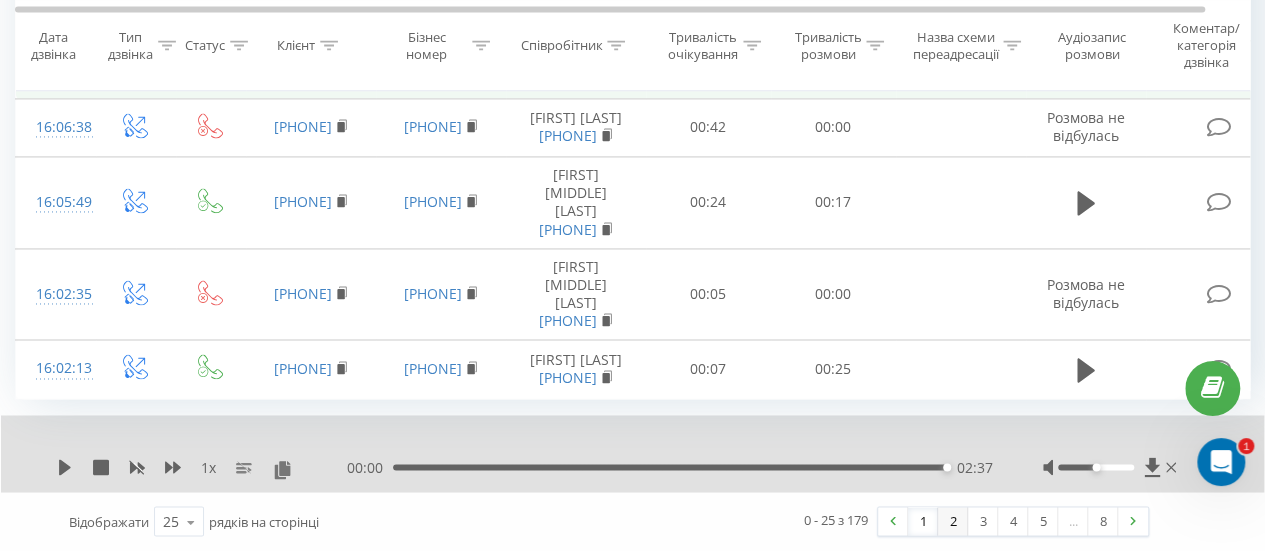 click on "2" at bounding box center (953, 521) 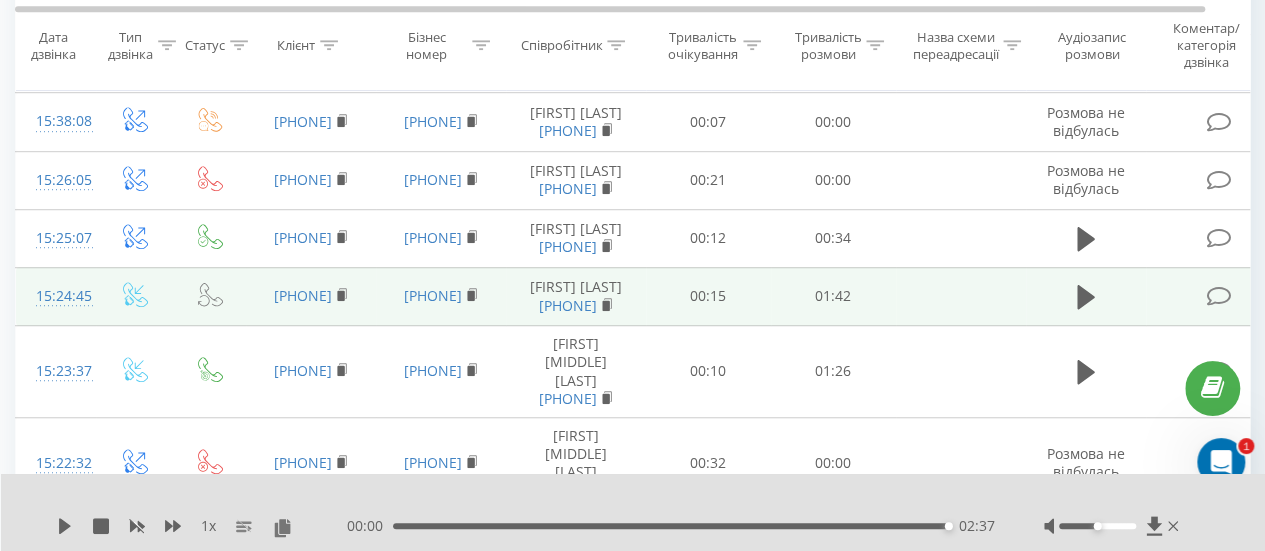 scroll, scrollTop: 432, scrollLeft: 0, axis: vertical 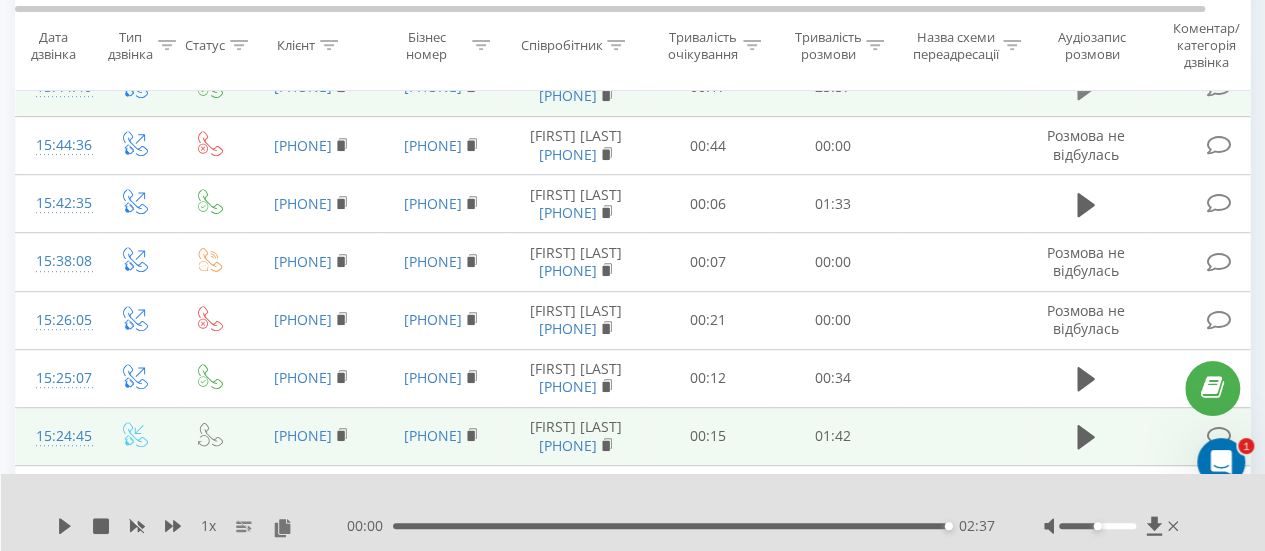 click 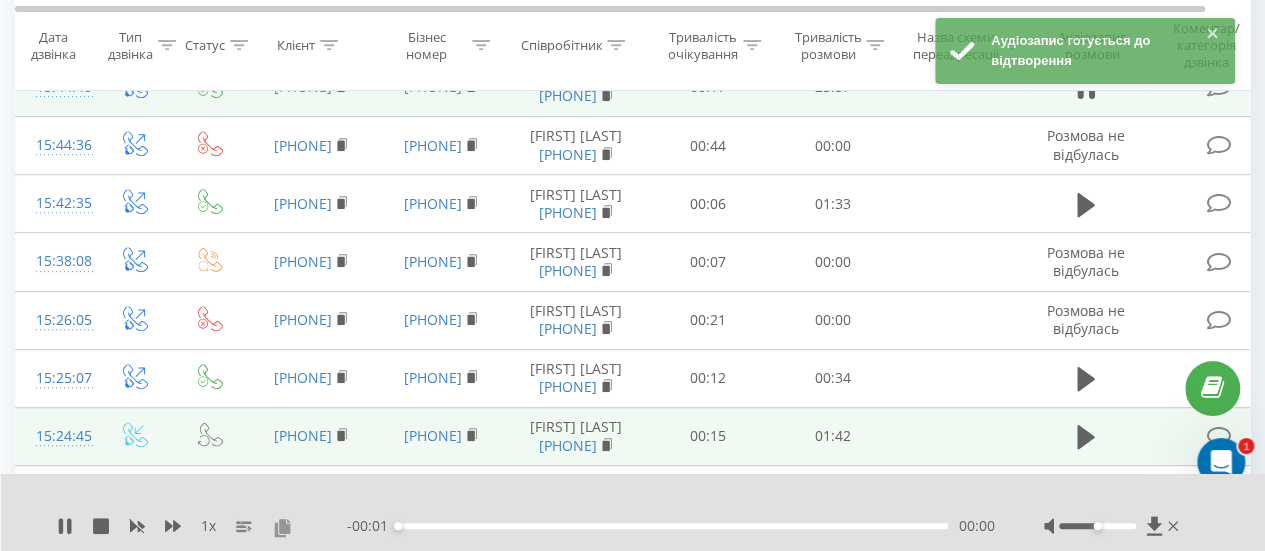 click at bounding box center (282, 527) 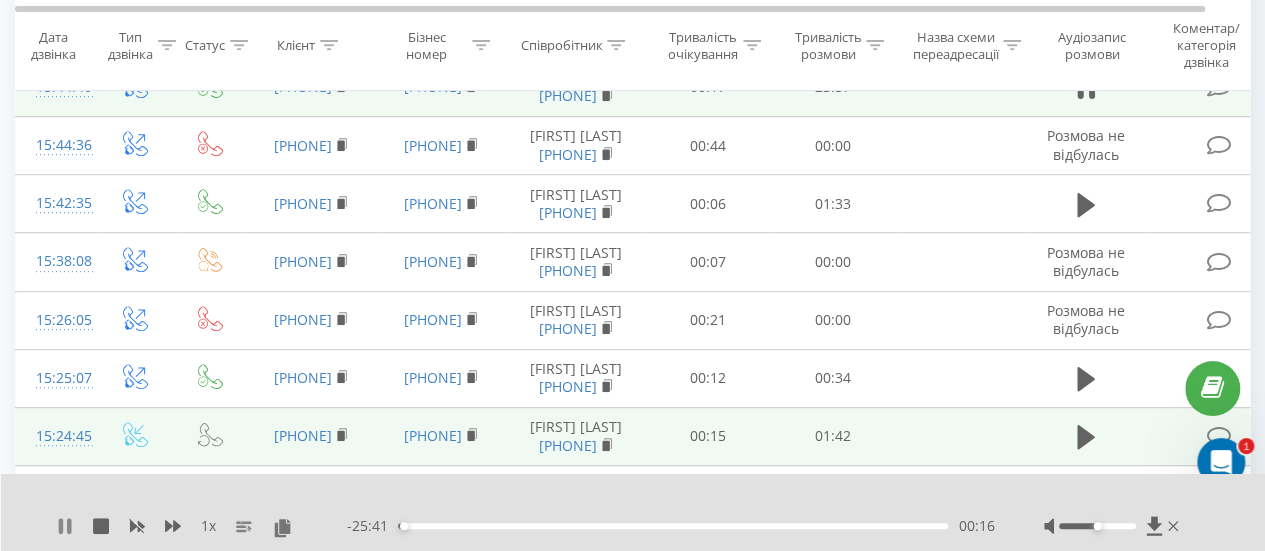 click 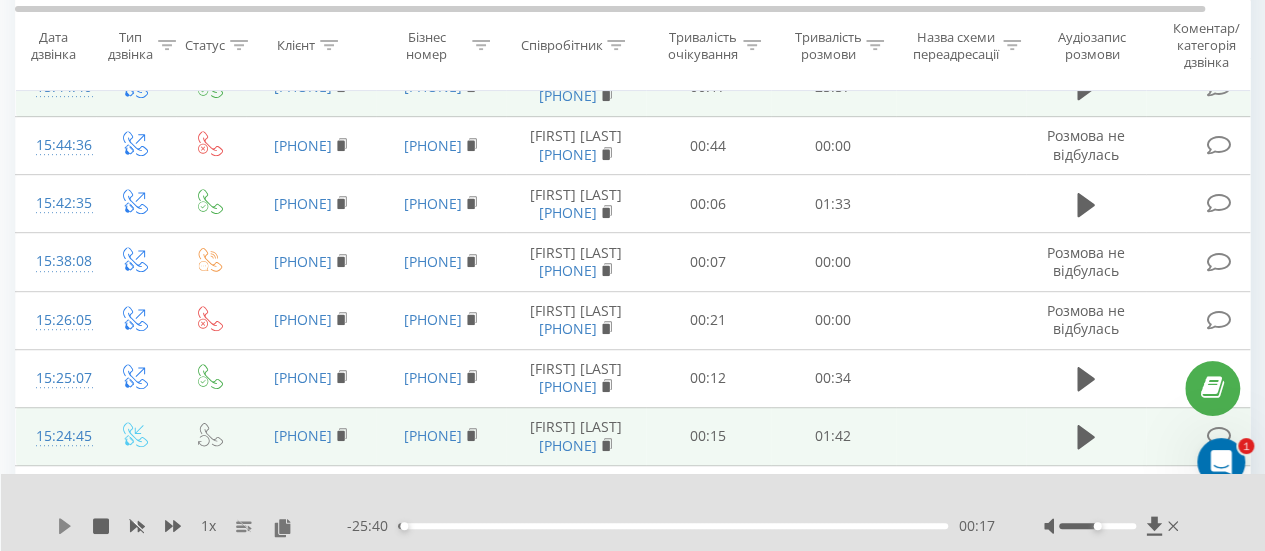 drag, startPoint x: 62, startPoint y: 526, endPoint x: 115, endPoint y: 508, distance: 55.97321 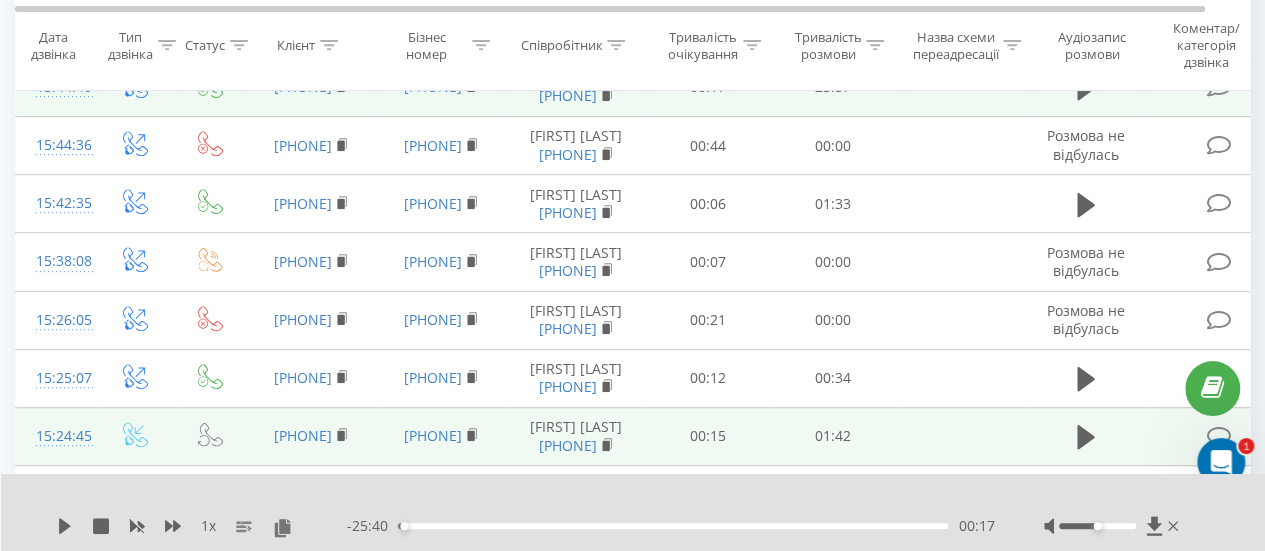 click 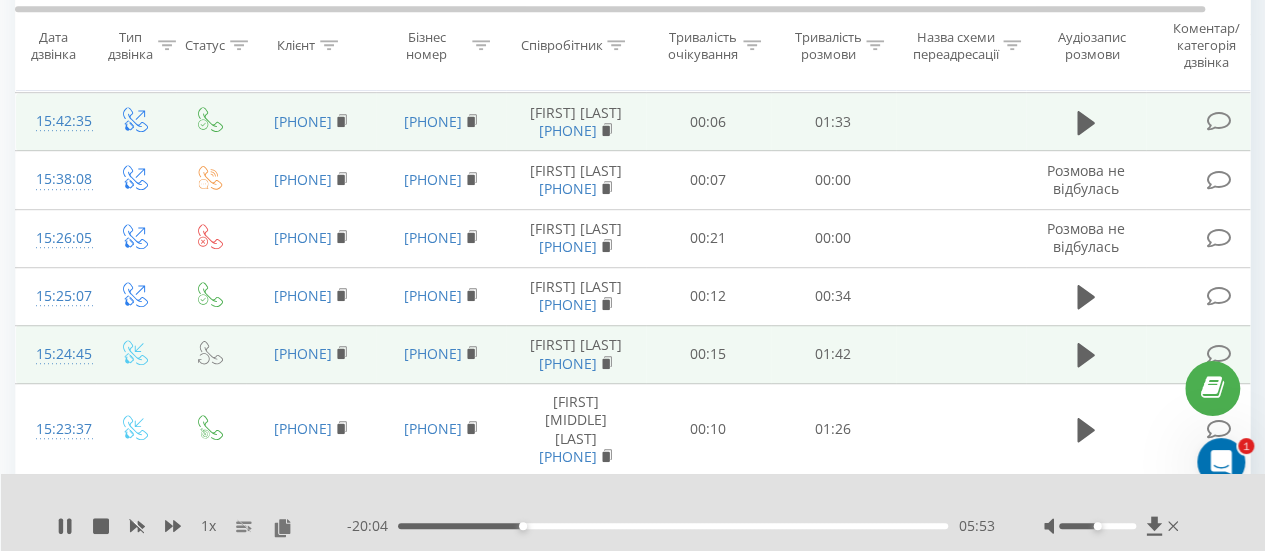 scroll, scrollTop: 532, scrollLeft: 0, axis: vertical 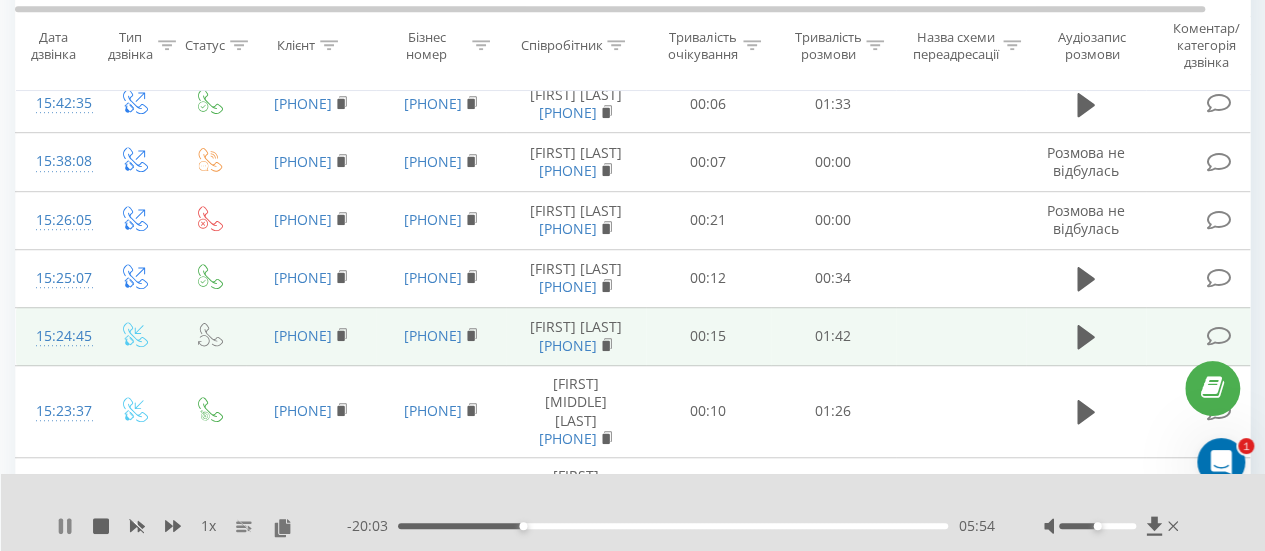 click 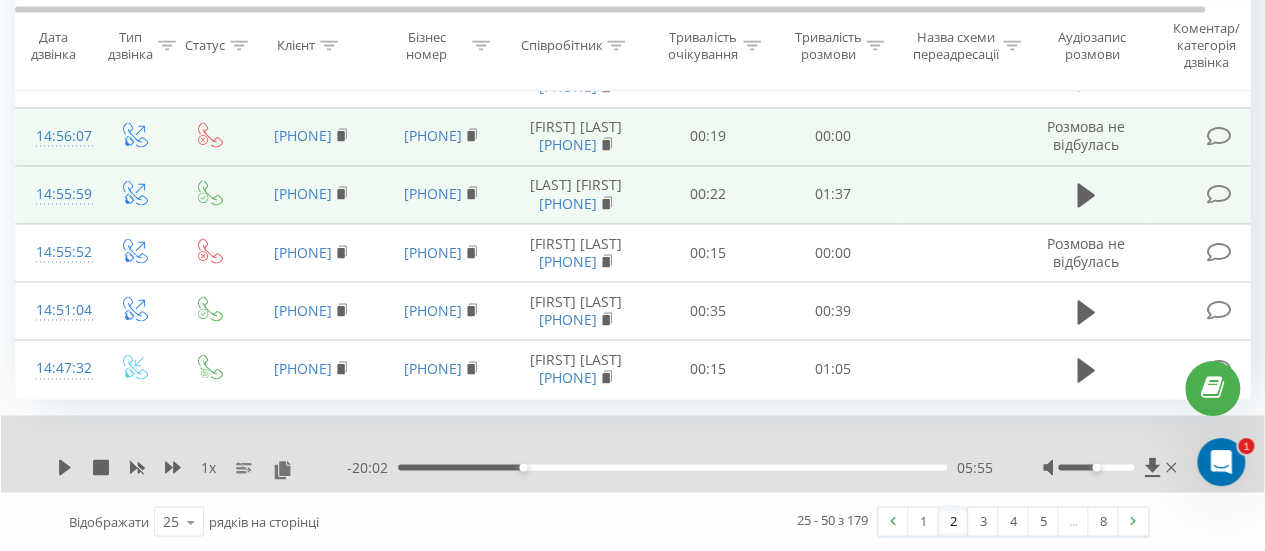 scroll, scrollTop: 2183, scrollLeft: 0, axis: vertical 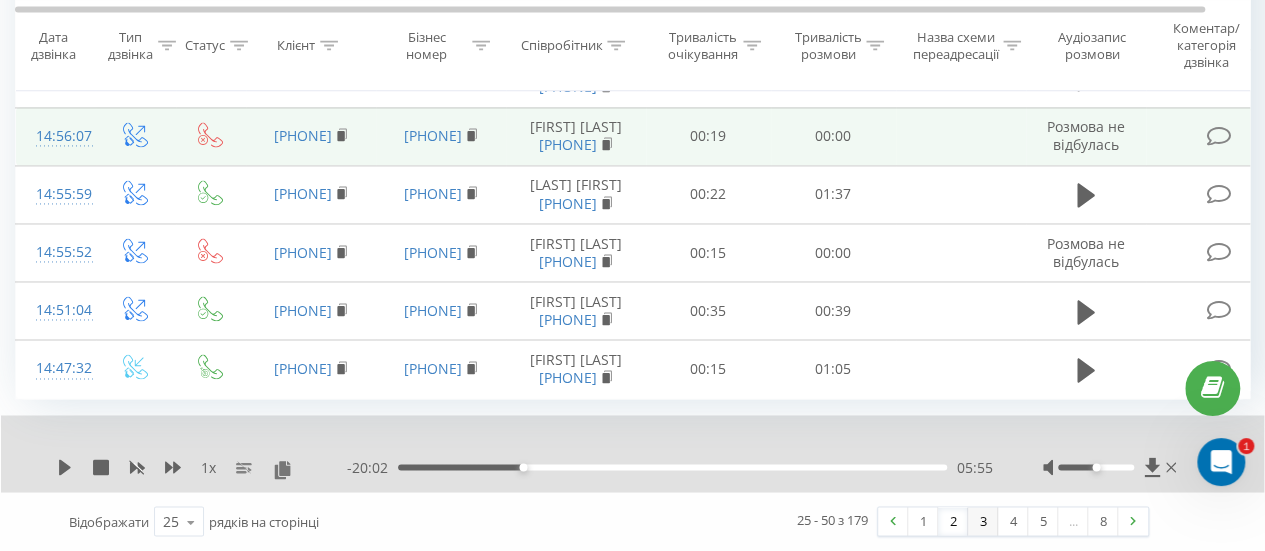 click on "3" at bounding box center [983, 521] 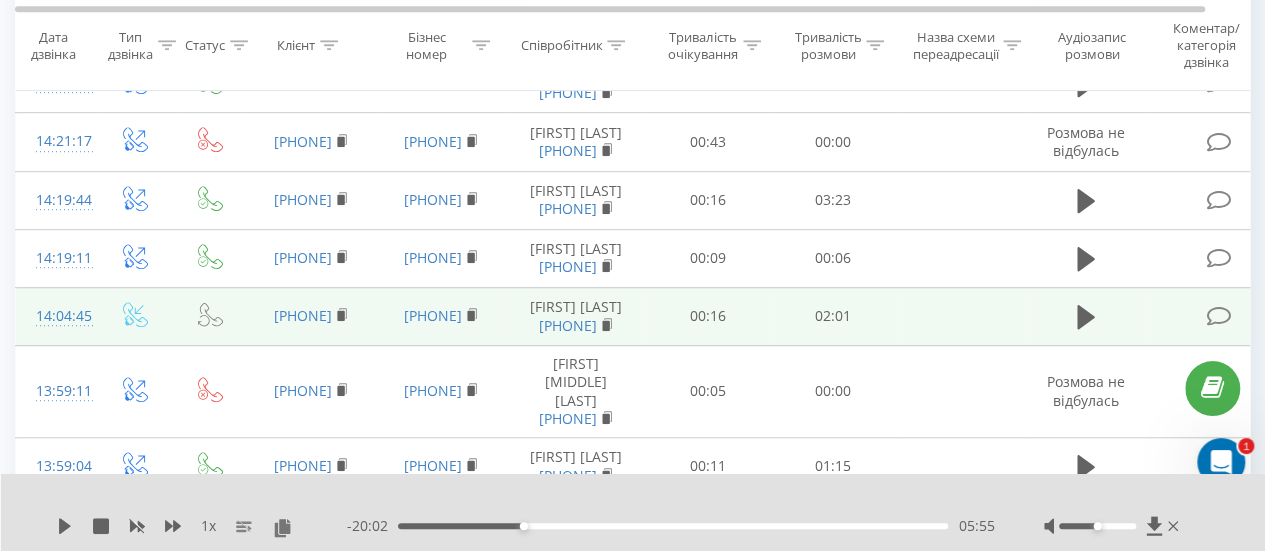 scroll, scrollTop: 732, scrollLeft: 0, axis: vertical 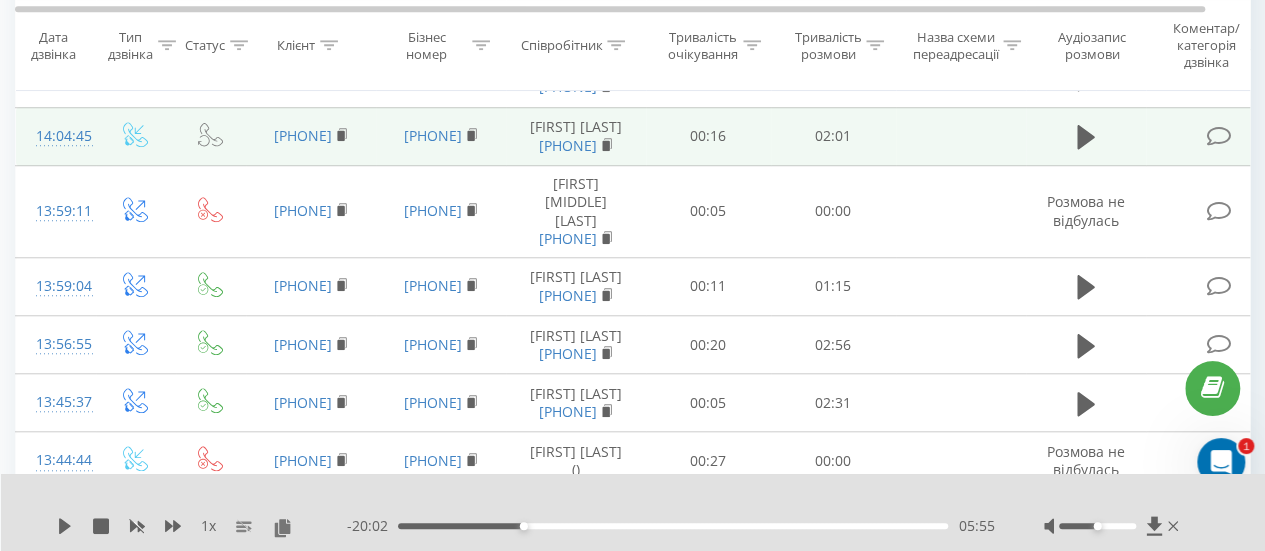 click 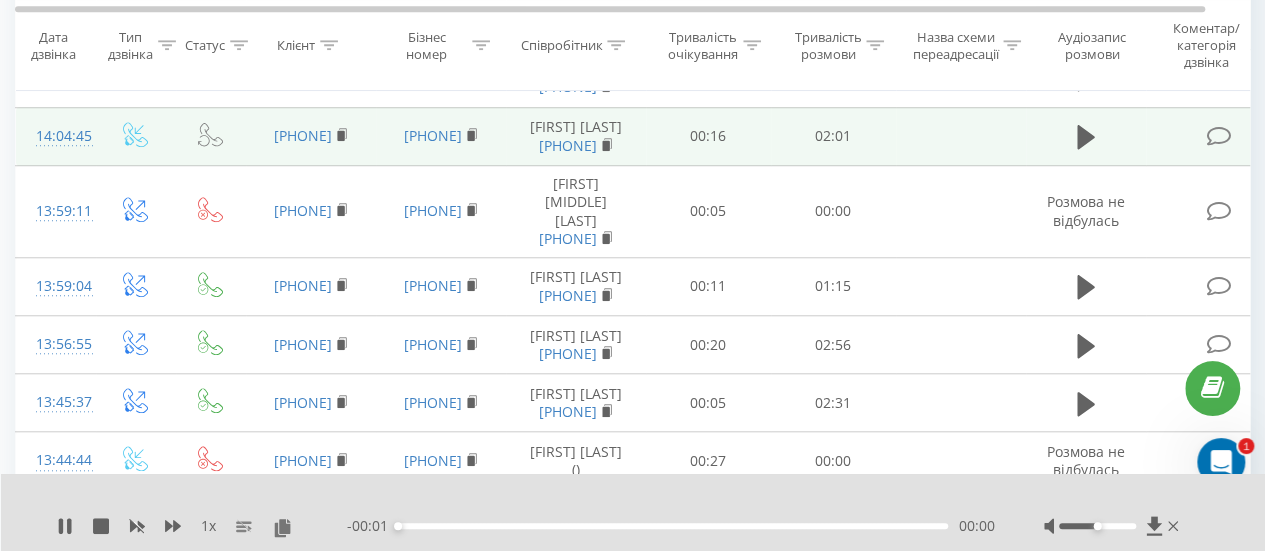 click 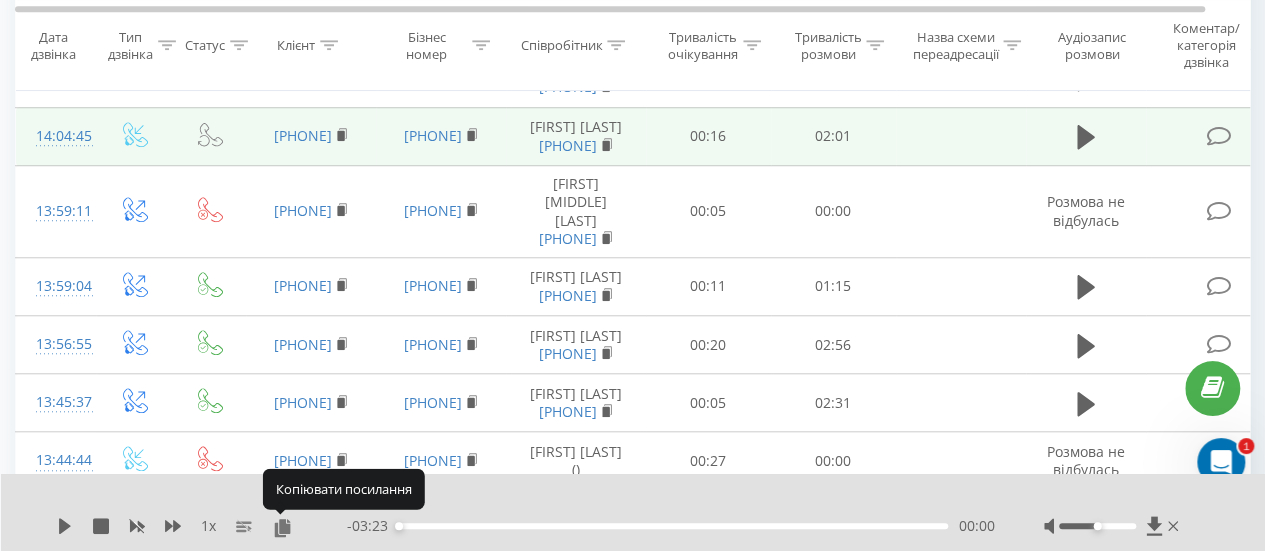 drag, startPoint x: 278, startPoint y: 525, endPoint x: 312, endPoint y: 519, distance: 34.525352 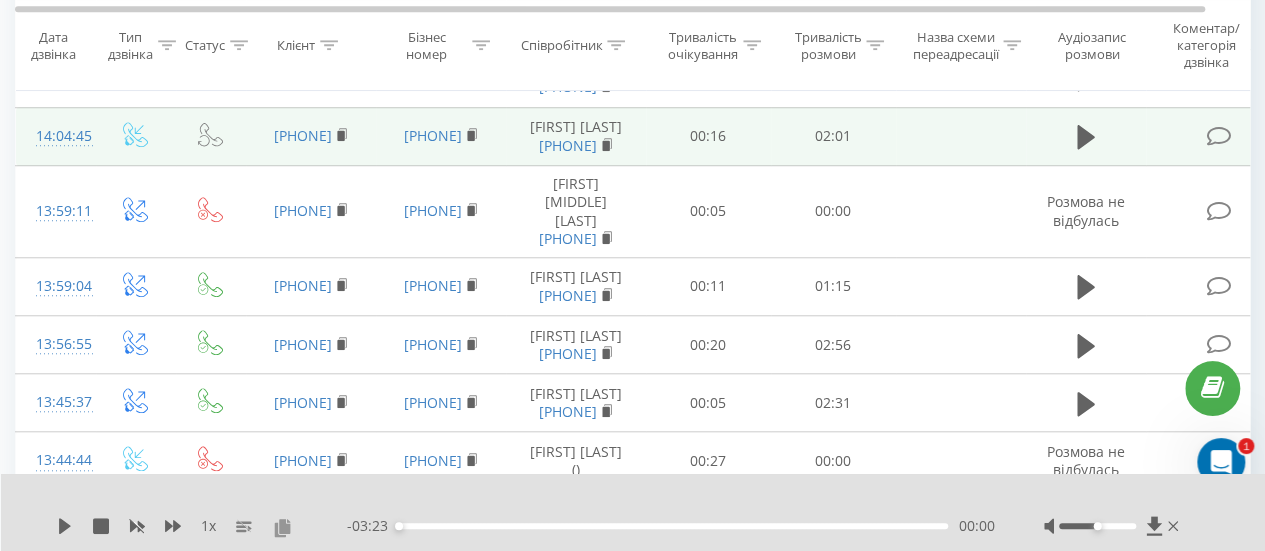 click at bounding box center (282, 527) 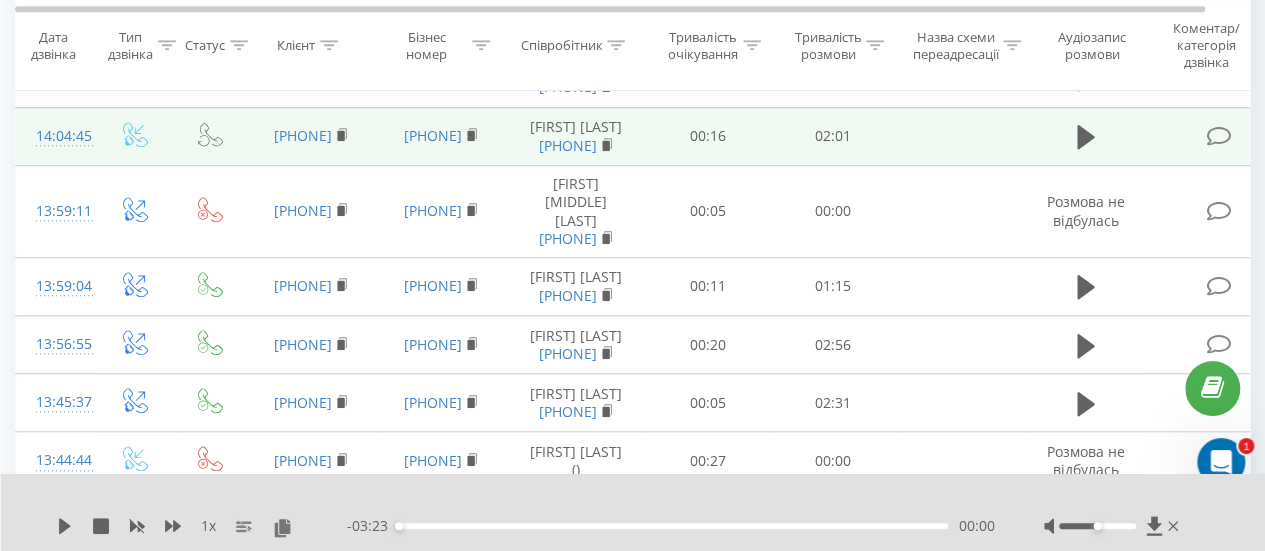 drag, startPoint x: 66, startPoint y: 529, endPoint x: 76, endPoint y: 527, distance: 10.198039 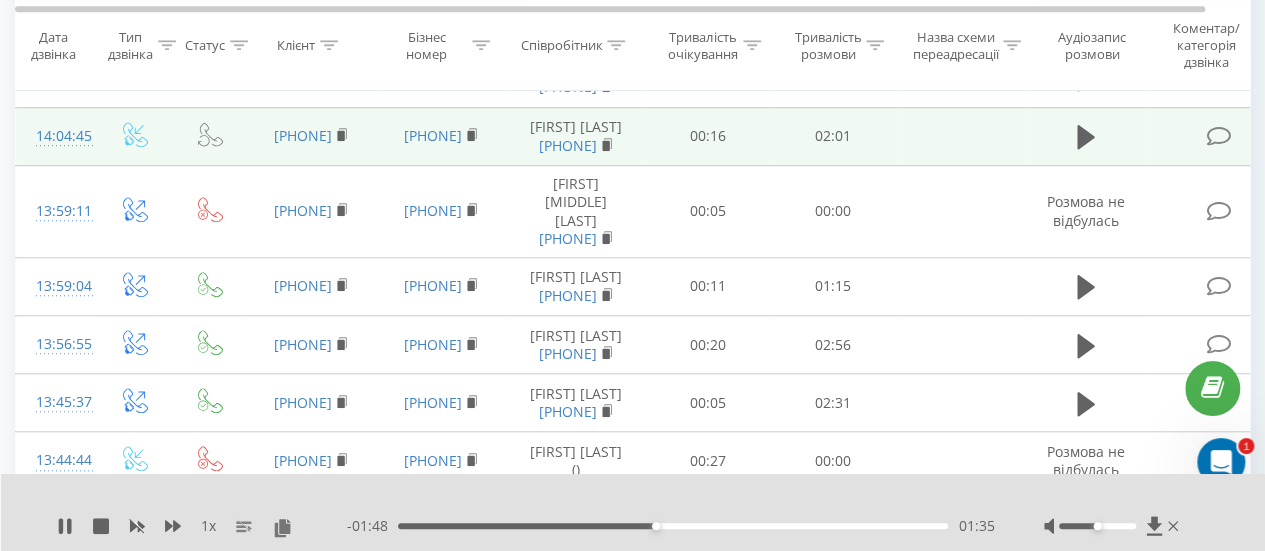 click at bounding box center (1221, 462) 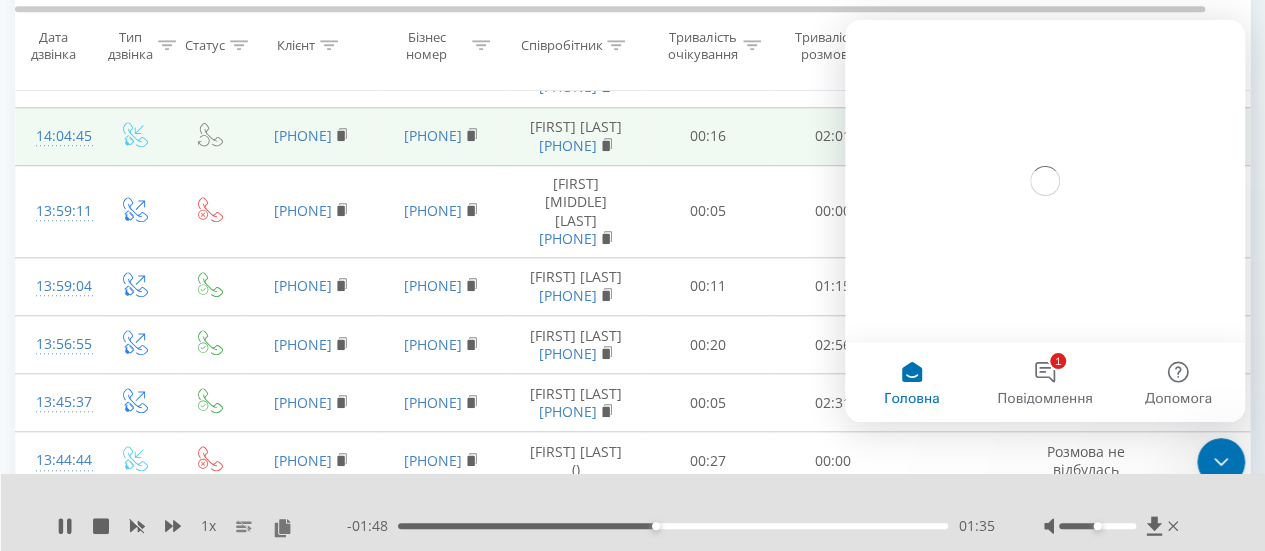 scroll, scrollTop: 0, scrollLeft: 0, axis: both 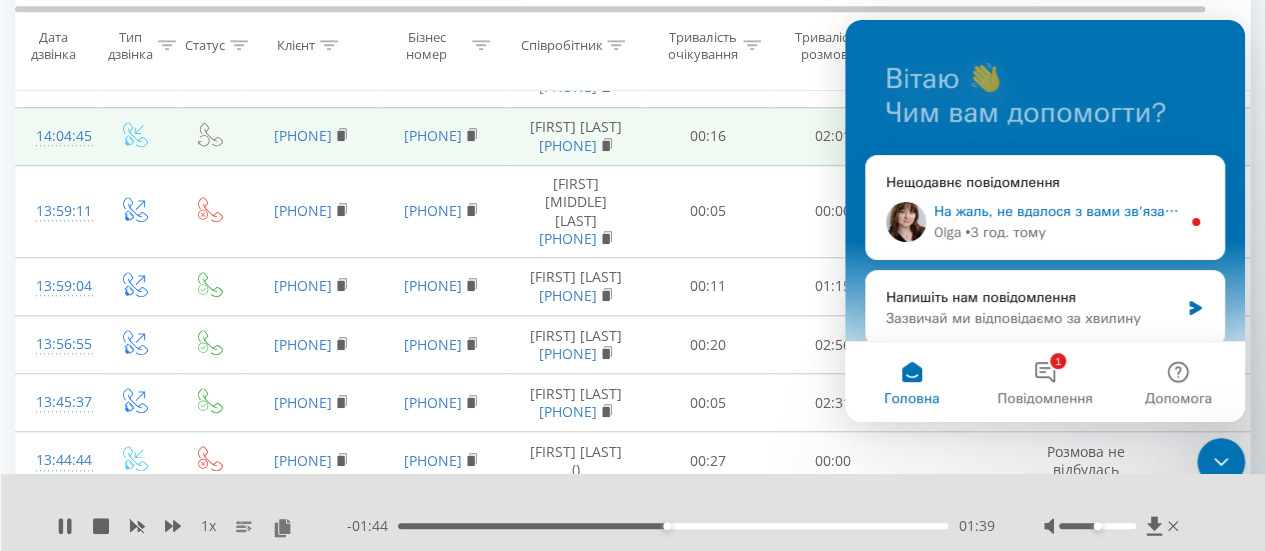click on "На жаль, не вдалося з вами зв'язатися. Чи актуальне питання?" at bounding box center (1145, 211) 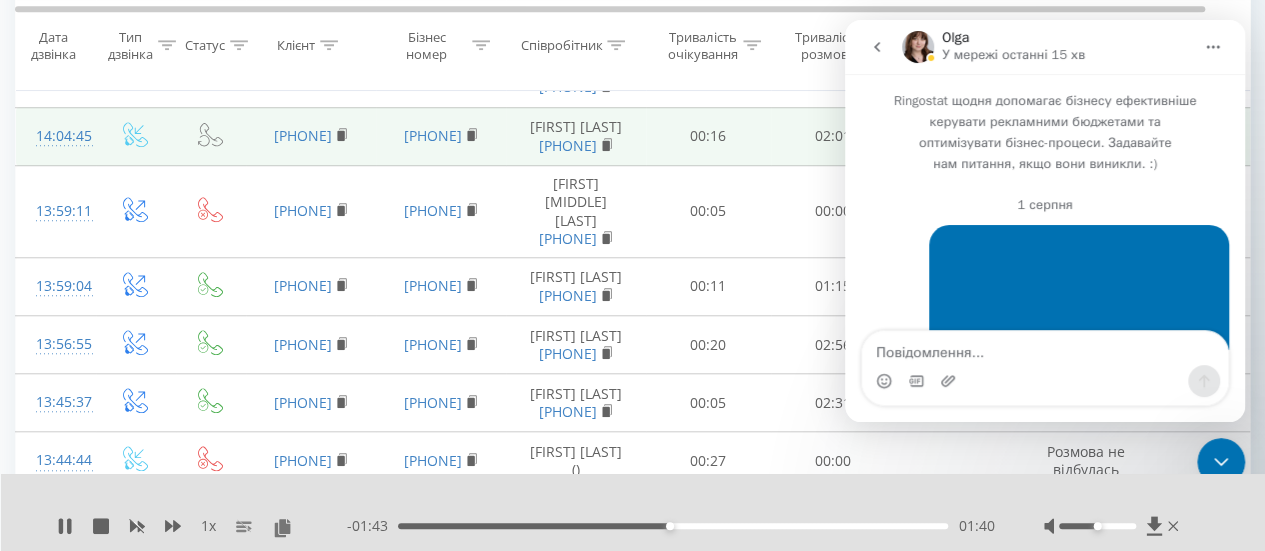 scroll, scrollTop: 2, scrollLeft: 0, axis: vertical 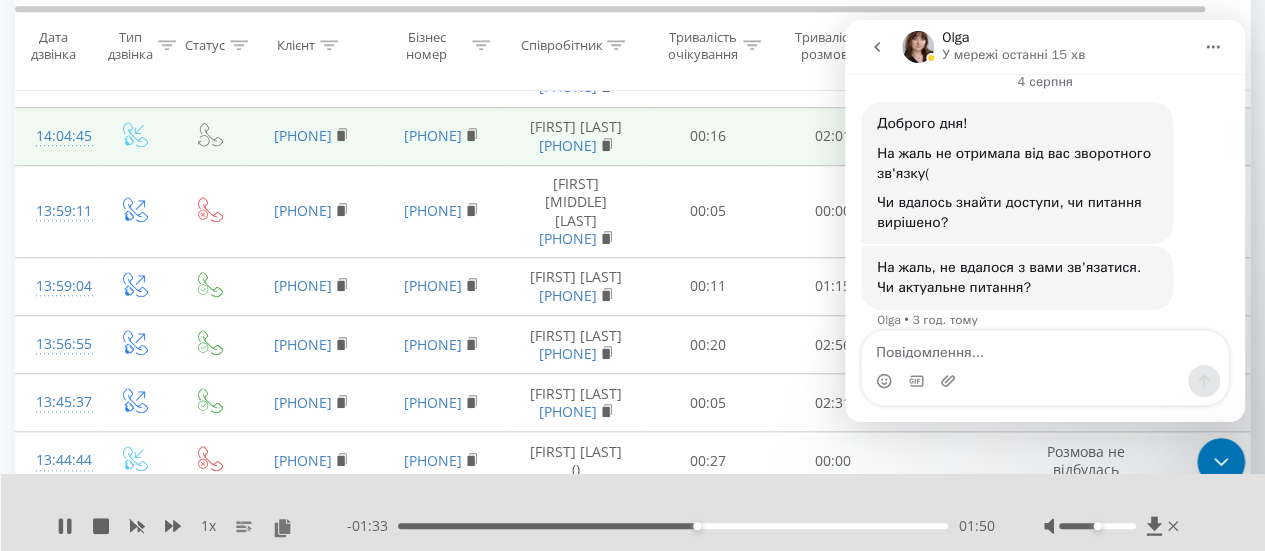 click 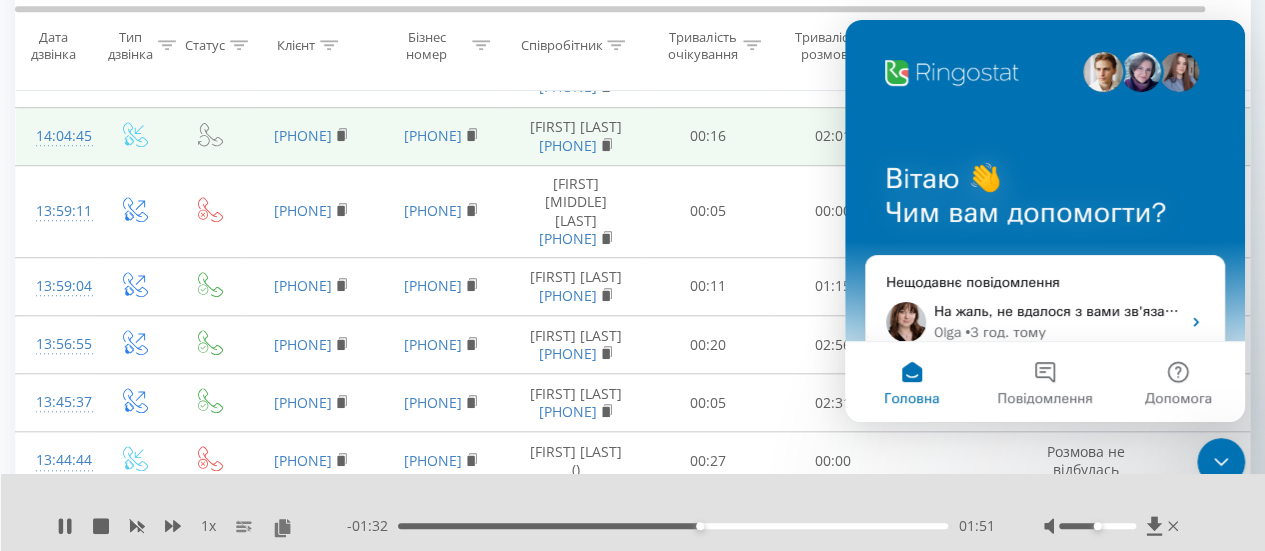 scroll, scrollTop: 0, scrollLeft: 0, axis: both 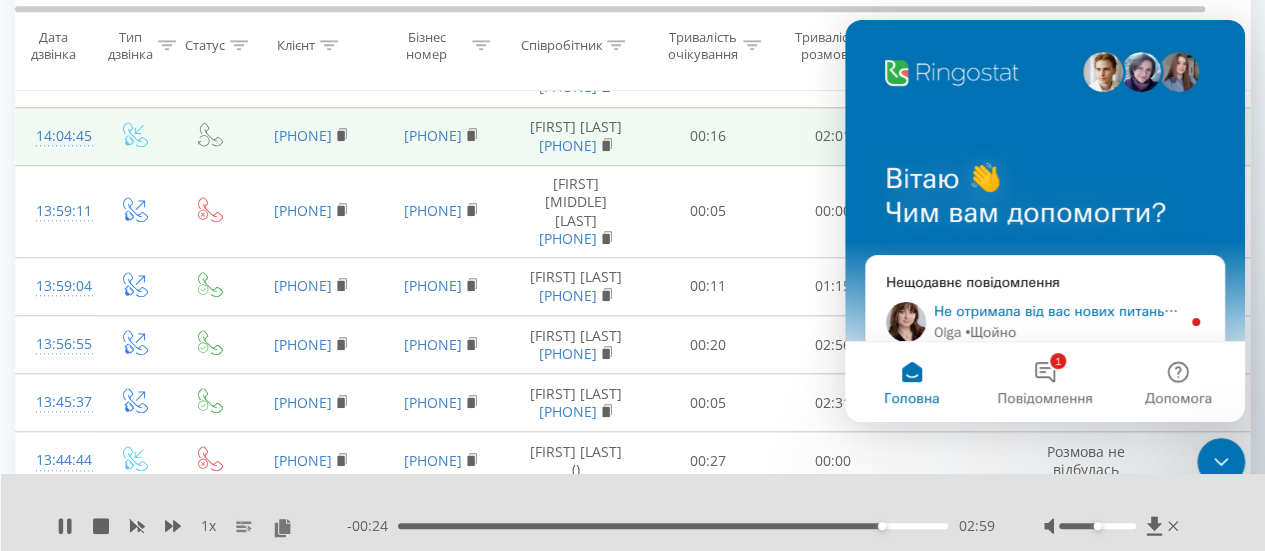 click on "Не отримала від вас нових питань. Як домовились по телефону це звернення закриваємо 👌 Якщо знадобиться ще допомога - дайте знати! Гарного дня! 😊 Cool cat" at bounding box center [1490, 311] 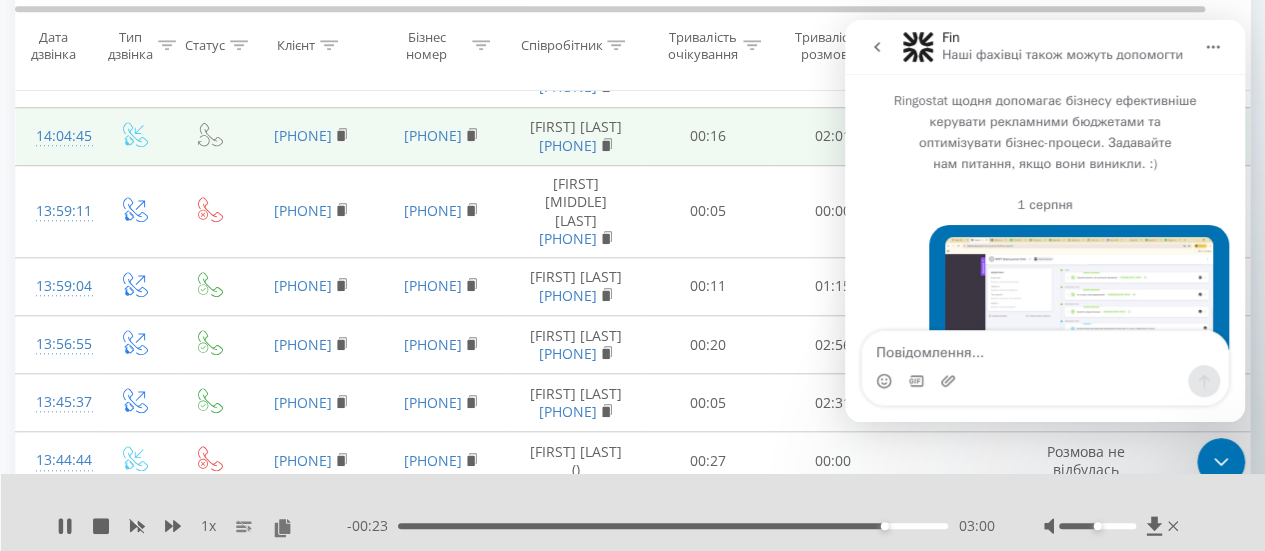 scroll, scrollTop: 2, scrollLeft: 0, axis: vertical 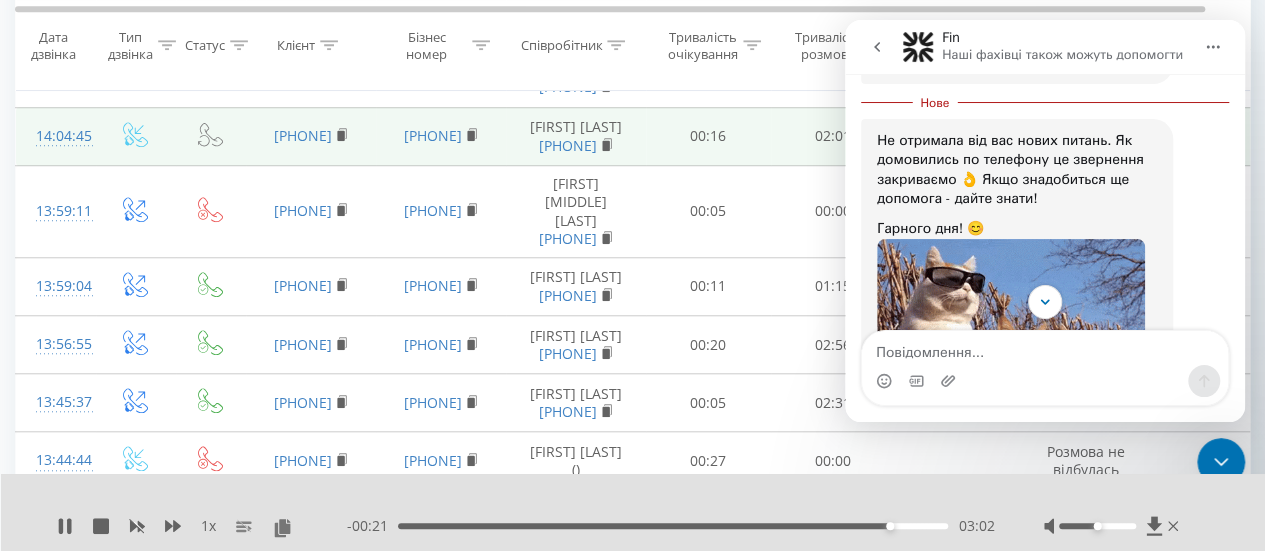 click 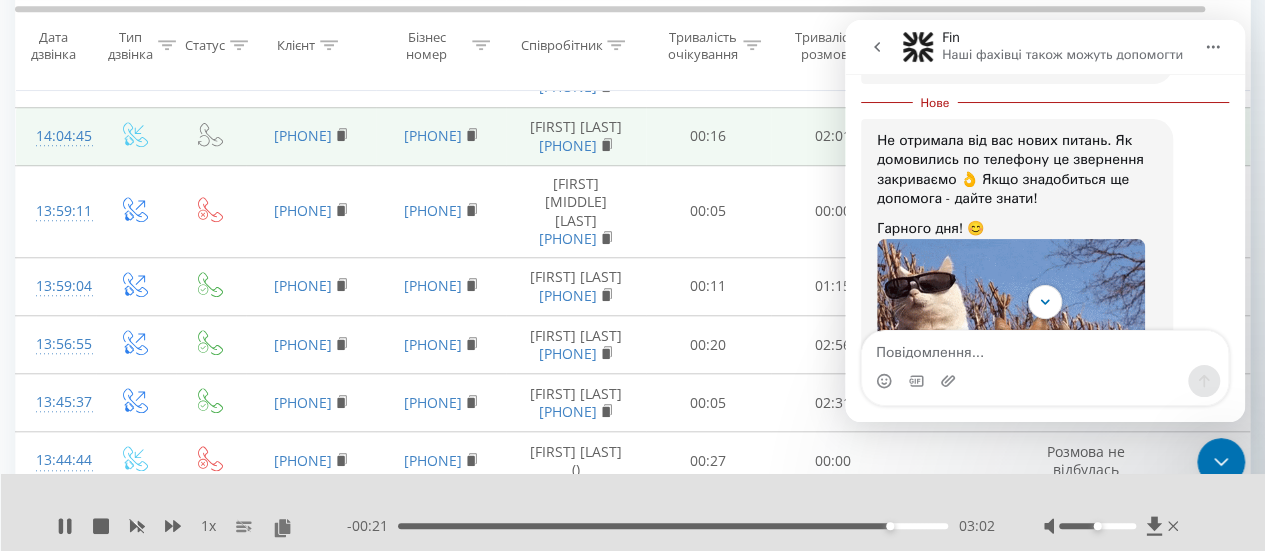scroll, scrollTop: 0, scrollLeft: 0, axis: both 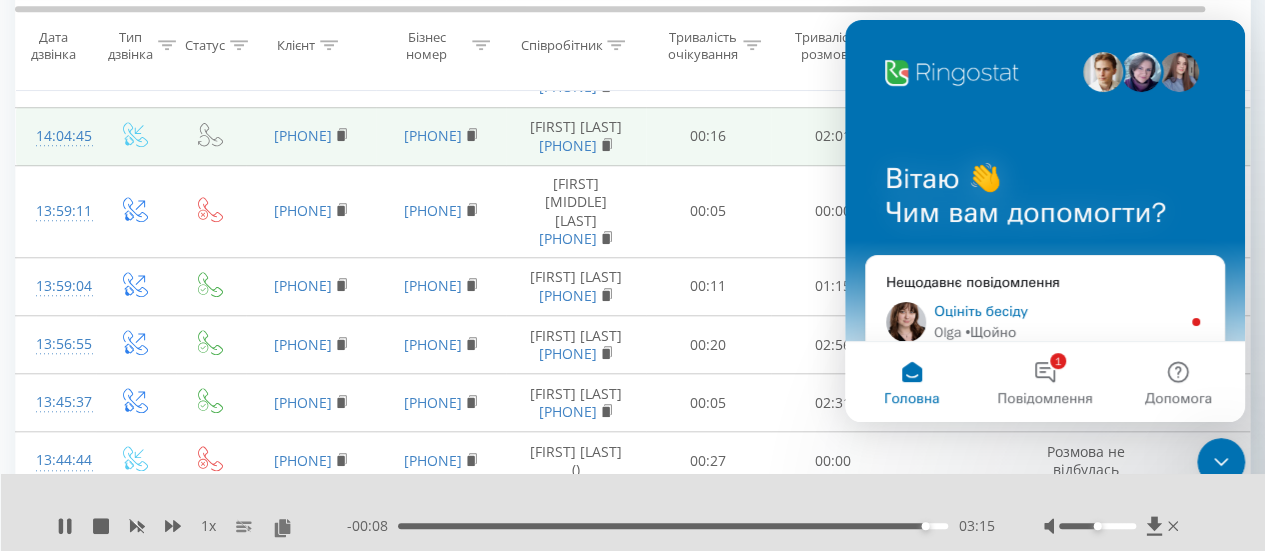 click on "[PERSON] • Щойно" at bounding box center [1057, 332] 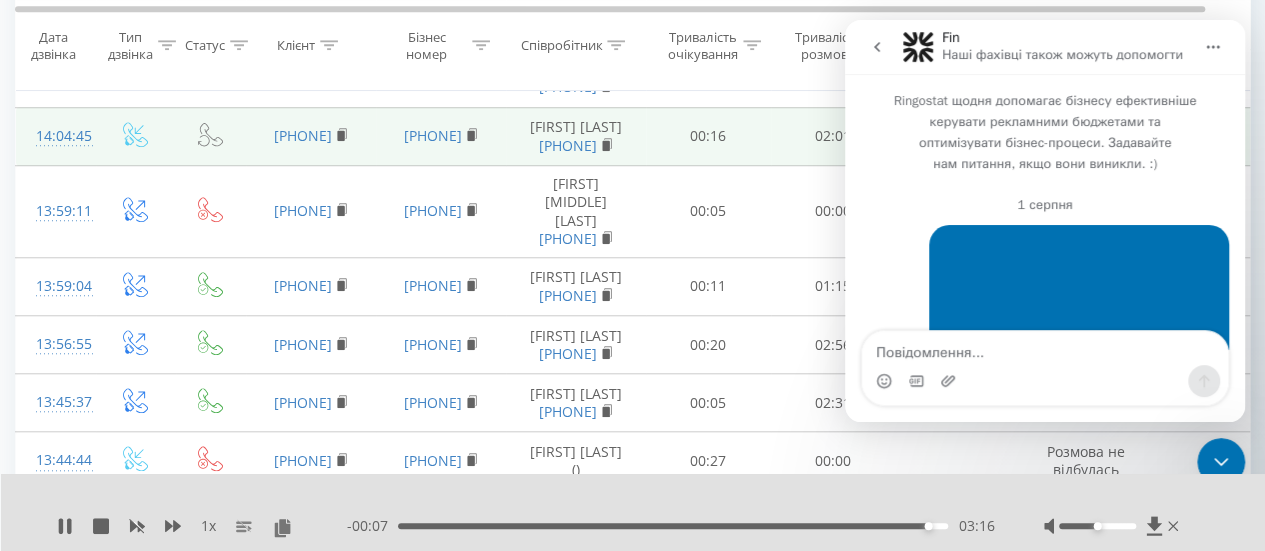 scroll, scrollTop: 2, scrollLeft: 0, axis: vertical 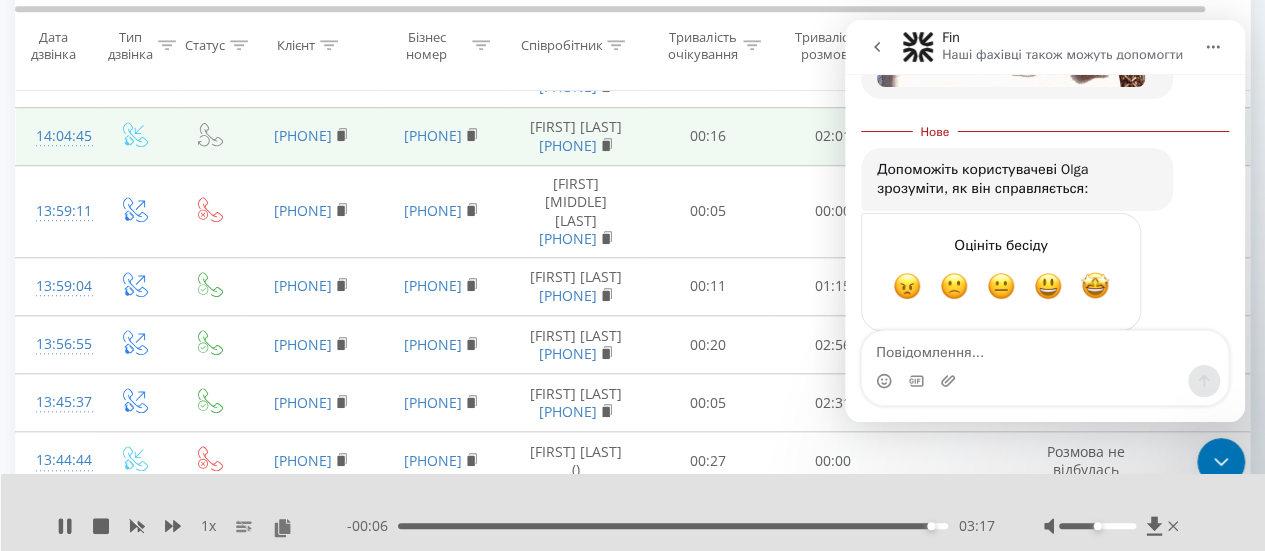 click 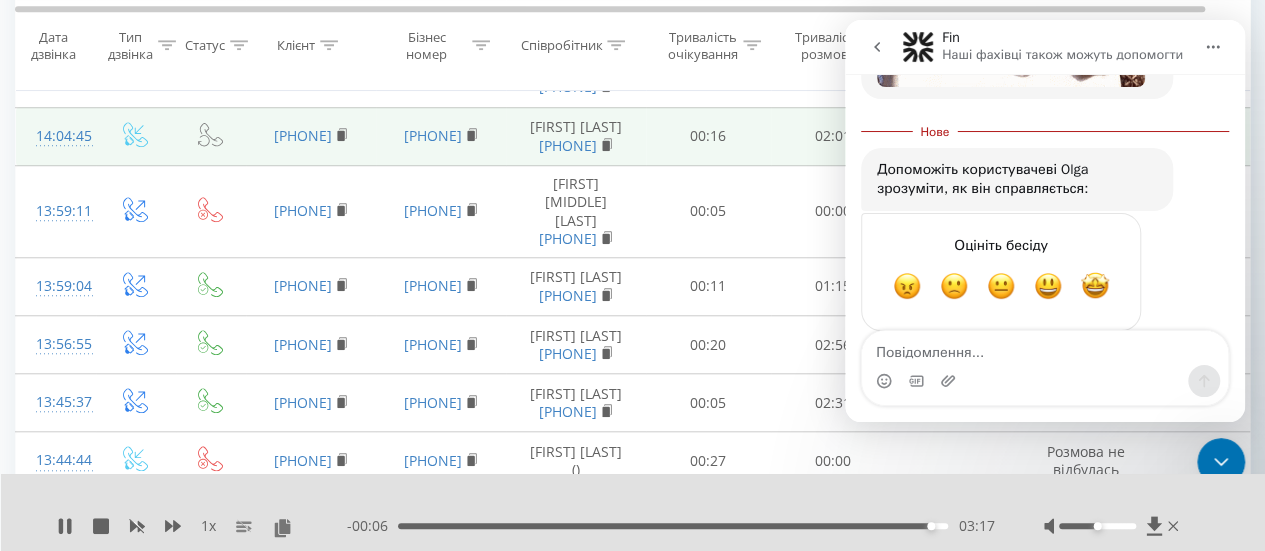 scroll, scrollTop: 0, scrollLeft: 0, axis: both 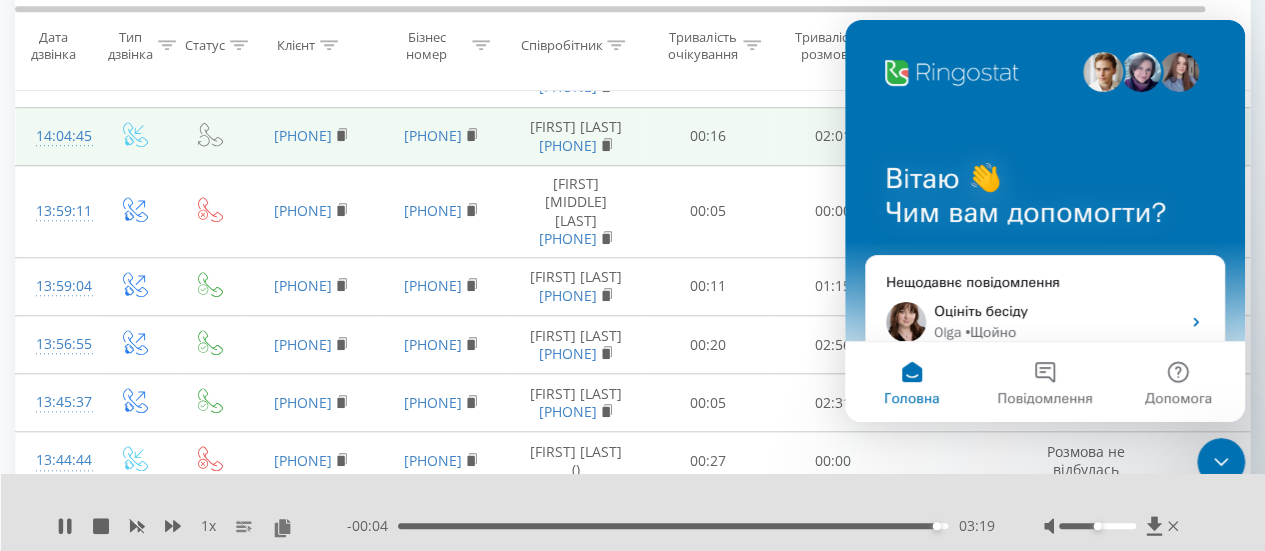 click on "Головна" at bounding box center (911, 382) 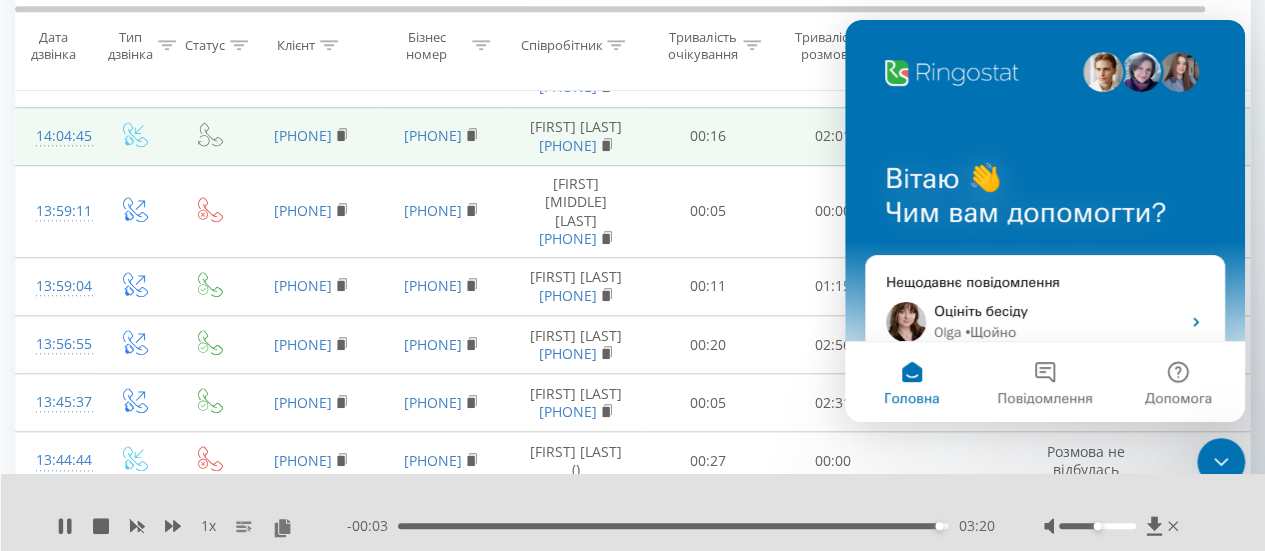 click 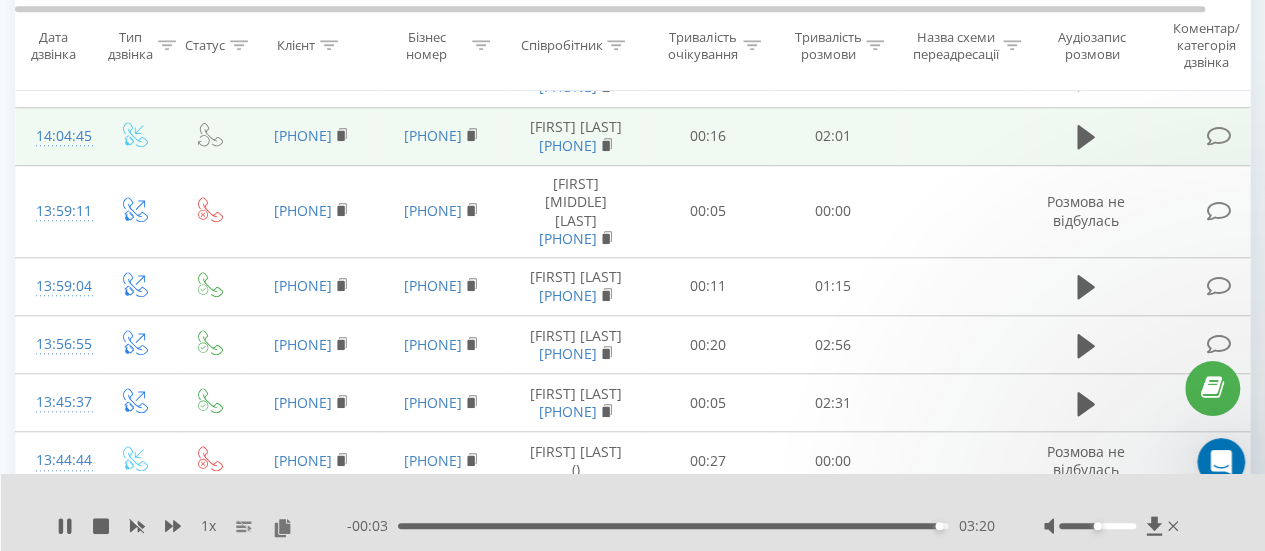 scroll, scrollTop: 0, scrollLeft: 0, axis: both 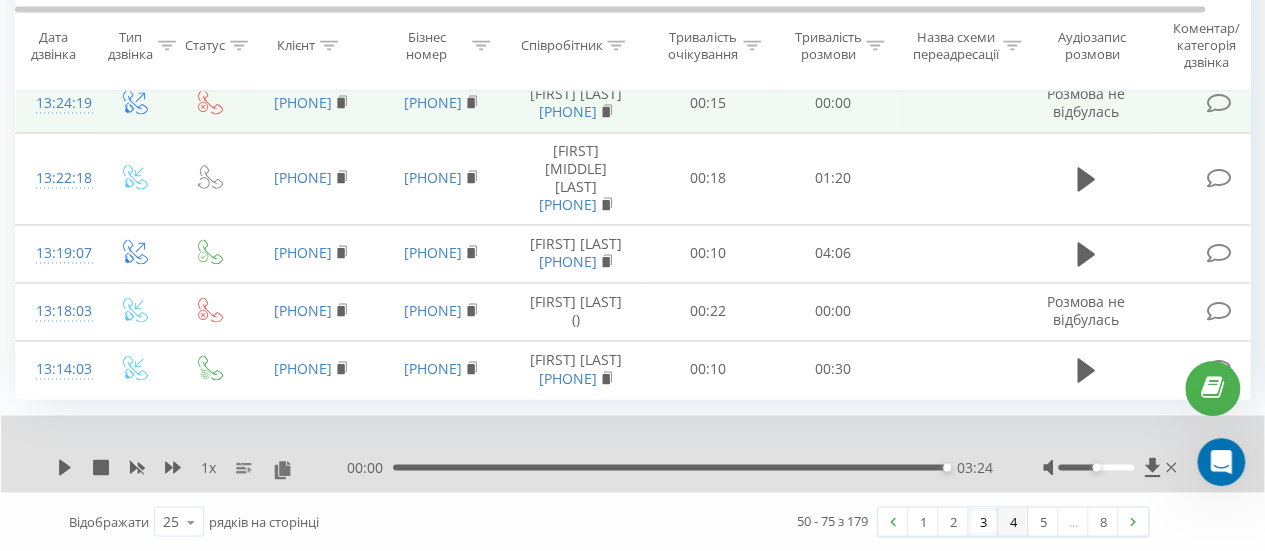 click on "4" at bounding box center (1013, 521) 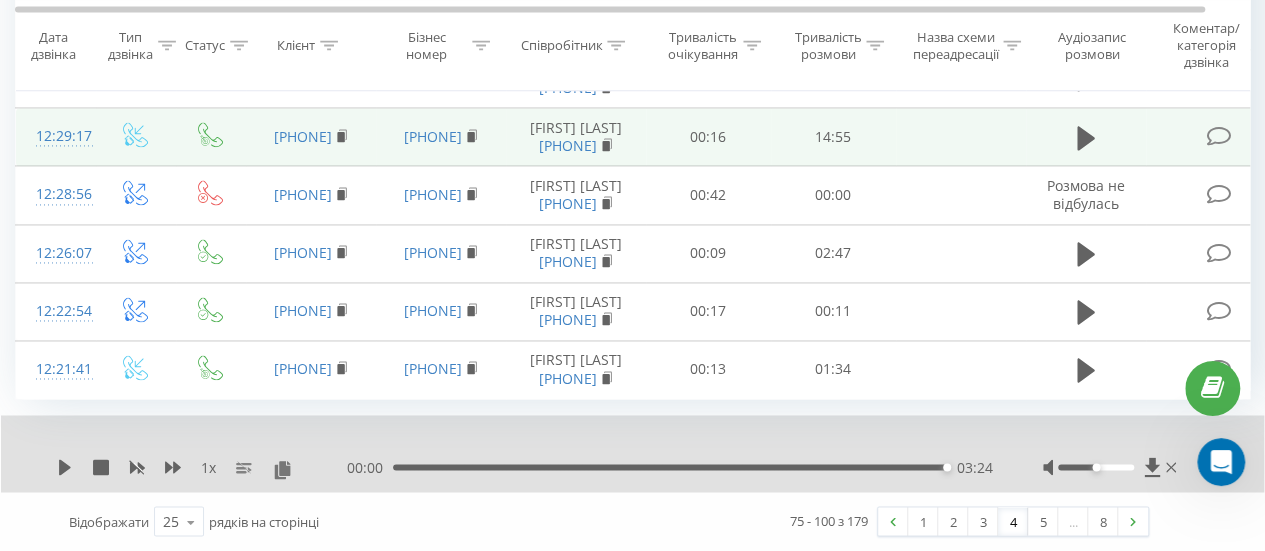 scroll, scrollTop: 2150, scrollLeft: 0, axis: vertical 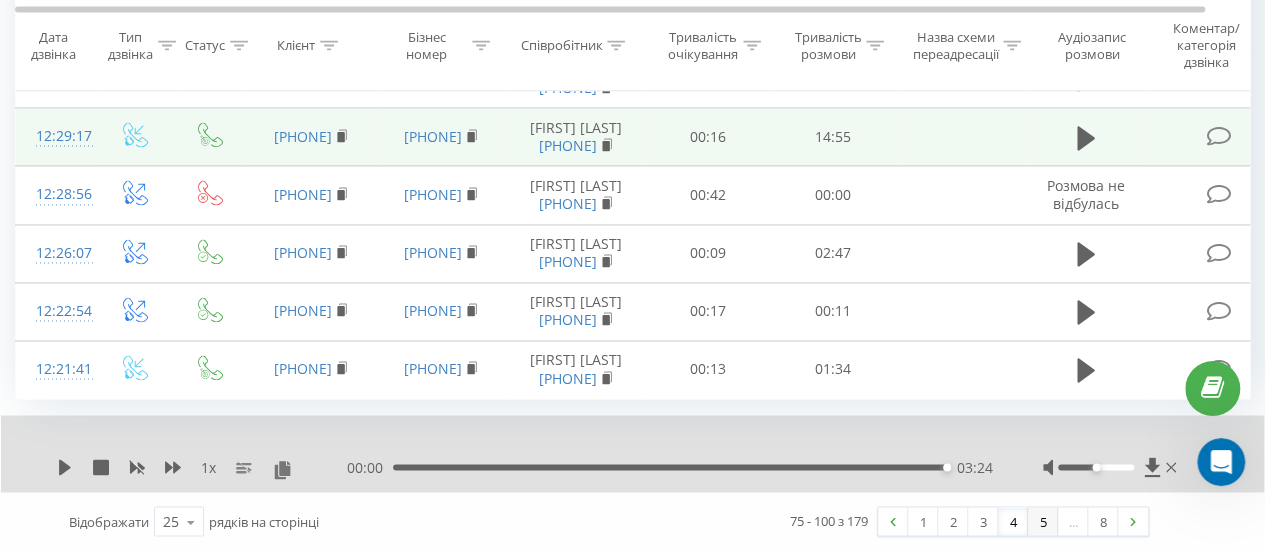 click on "5" at bounding box center [1043, 521] 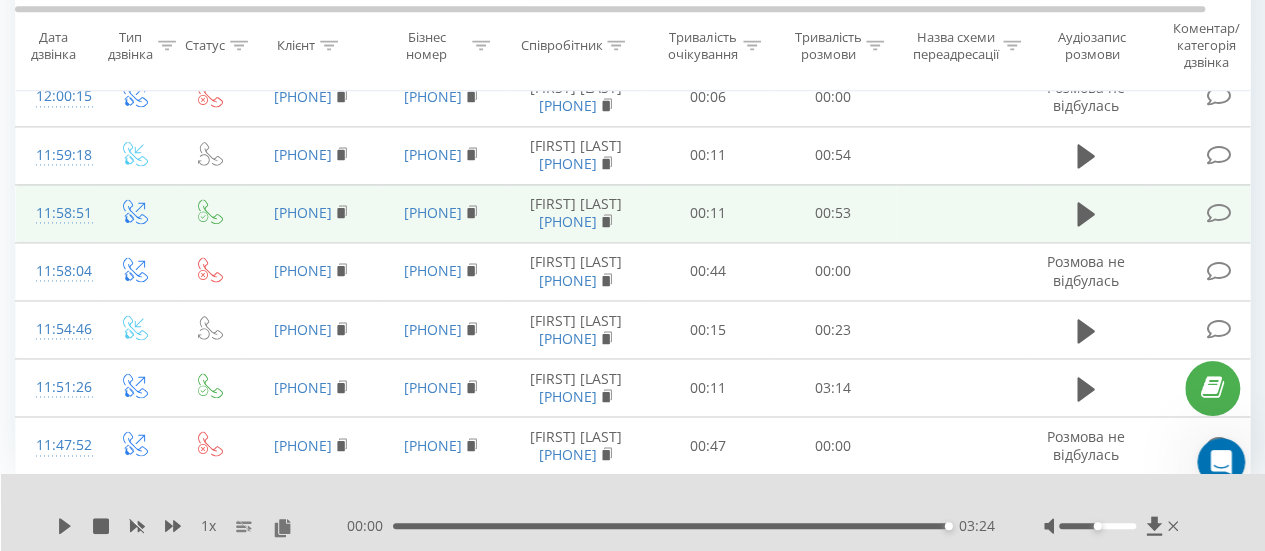 scroll, scrollTop: 1332, scrollLeft: 0, axis: vertical 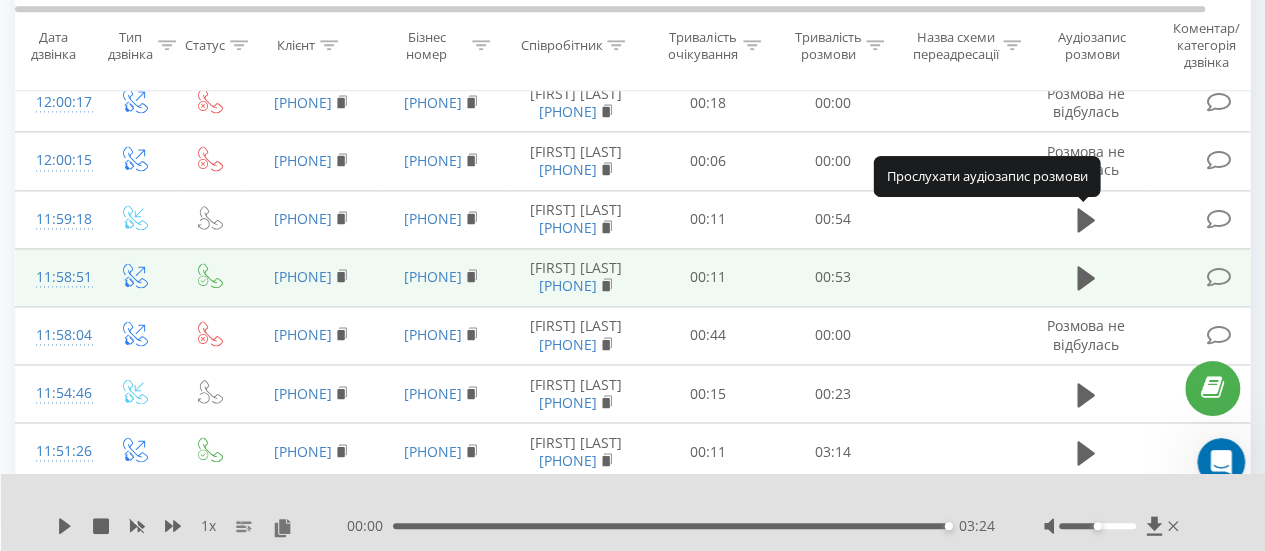 click 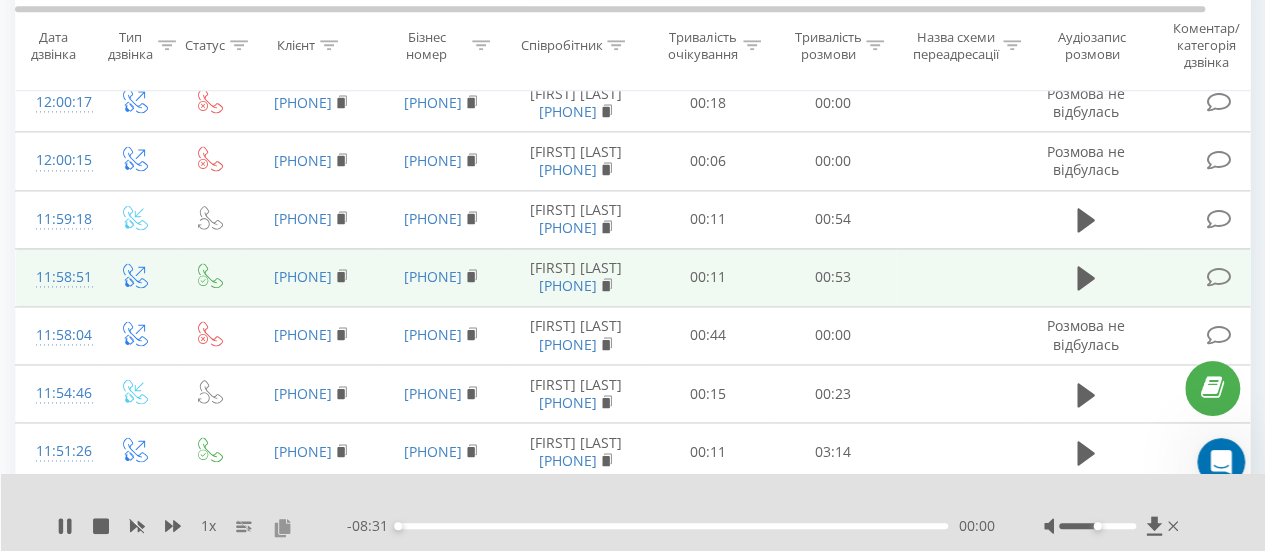 click at bounding box center [282, 527] 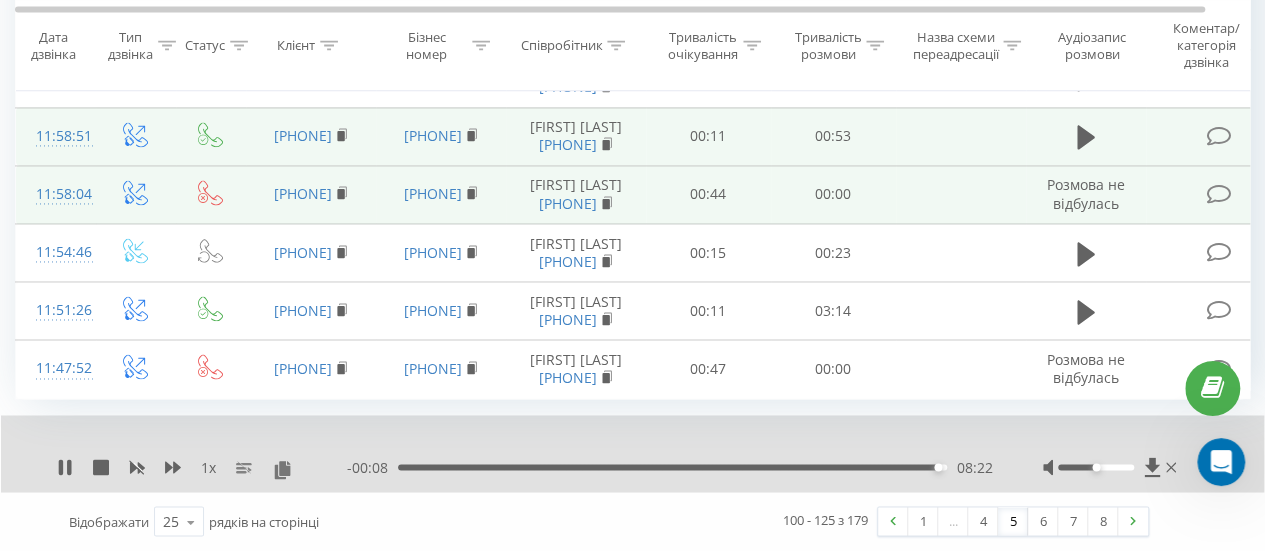scroll, scrollTop: 2186, scrollLeft: 0, axis: vertical 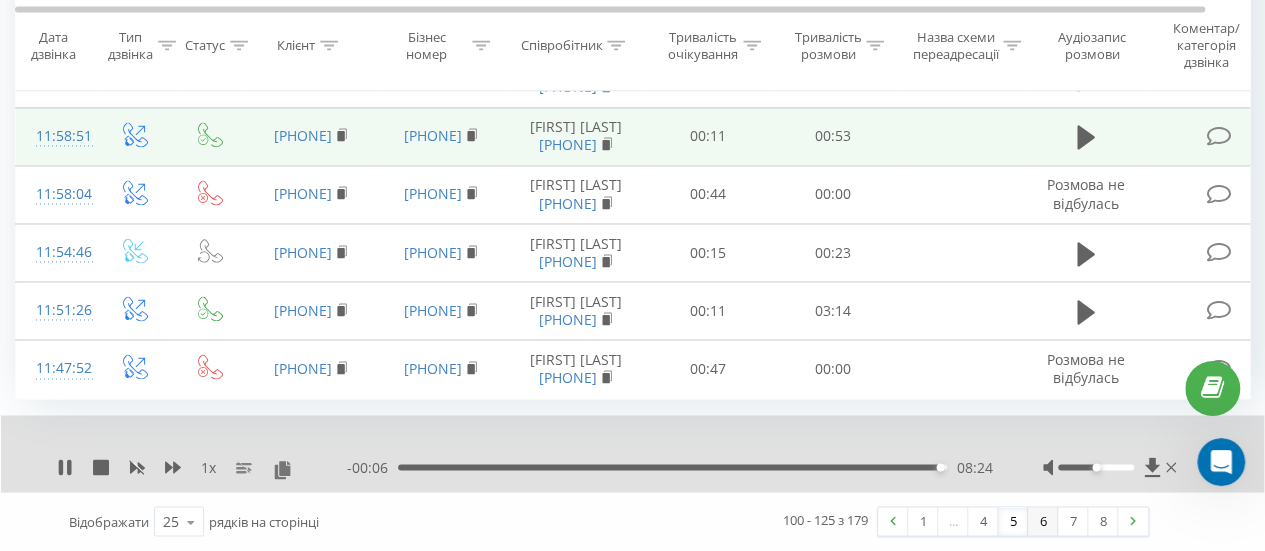 click on "6" at bounding box center (1043, 521) 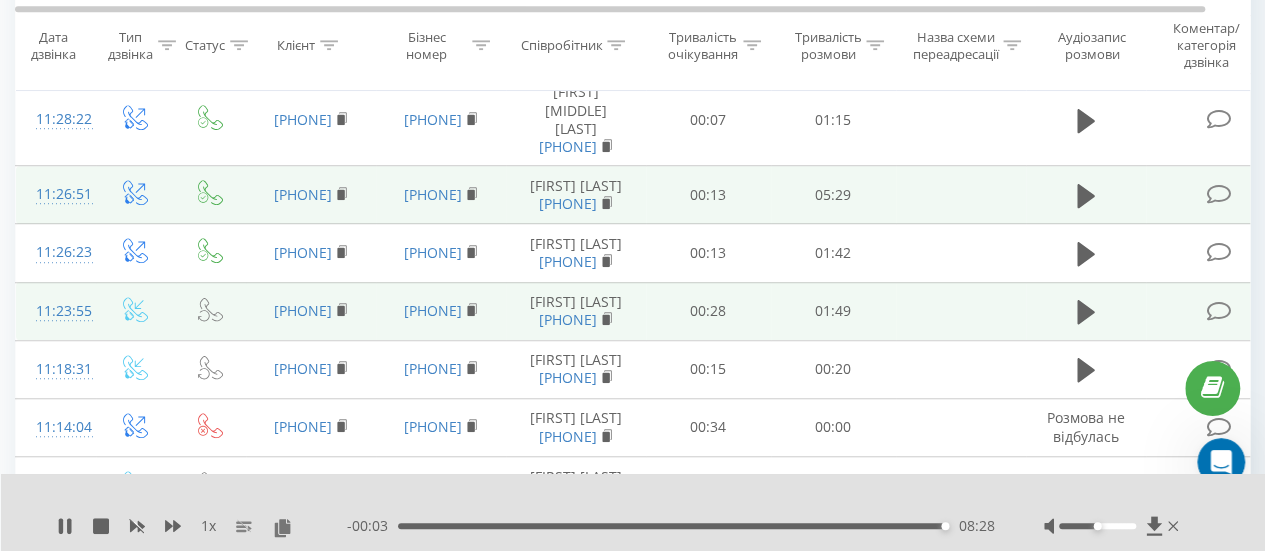 scroll, scrollTop: 732, scrollLeft: 0, axis: vertical 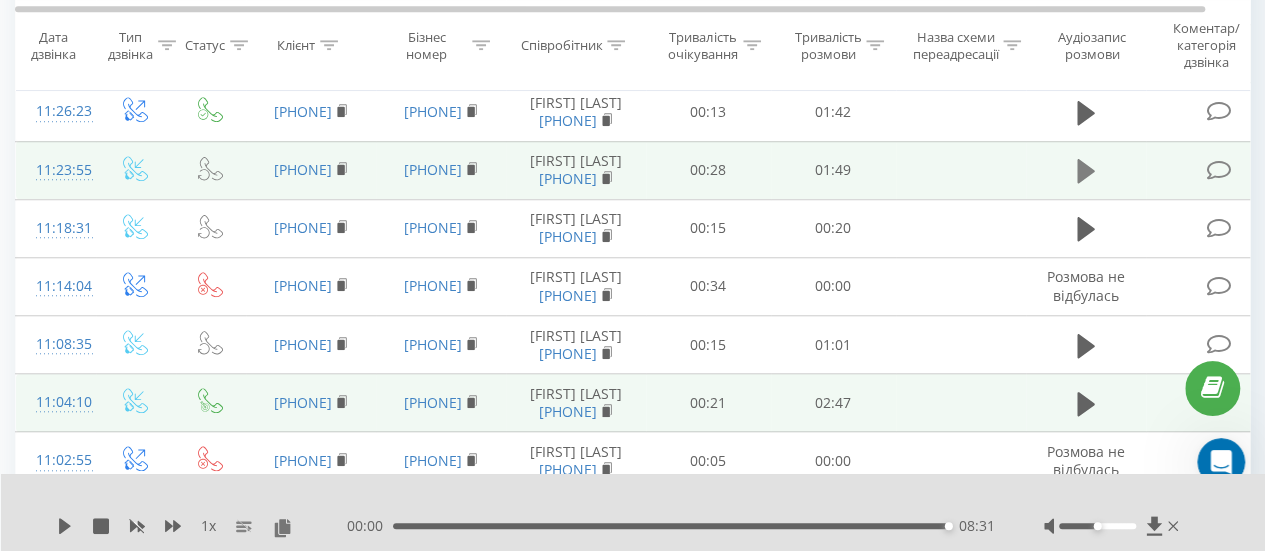 click 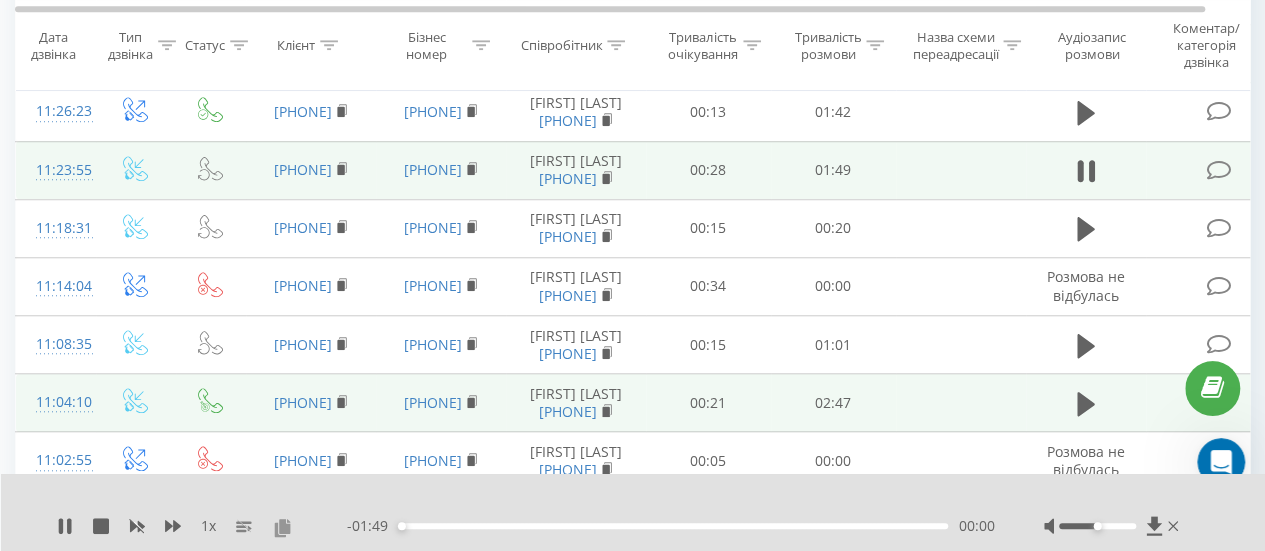 click at bounding box center [282, 527] 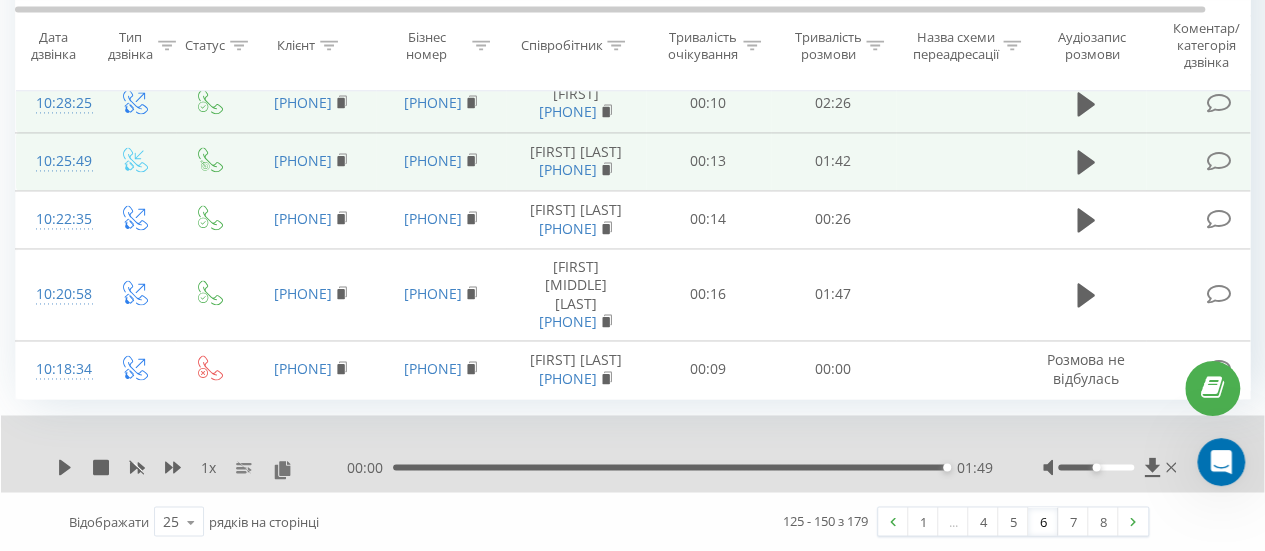 scroll, scrollTop: 2058, scrollLeft: 0, axis: vertical 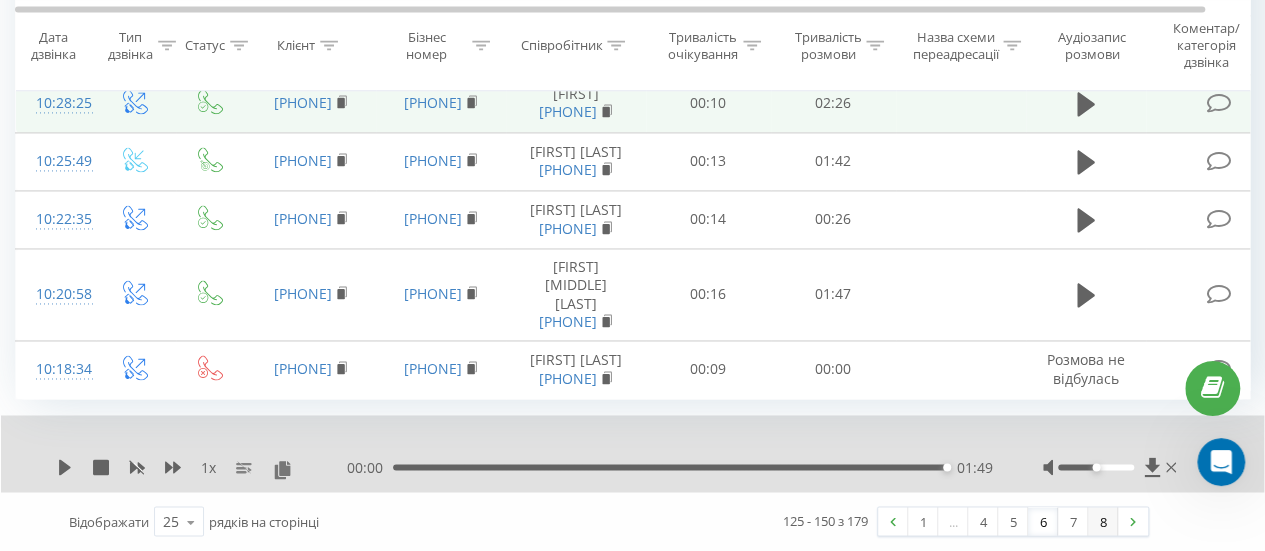 click on "8" at bounding box center (1103, 521) 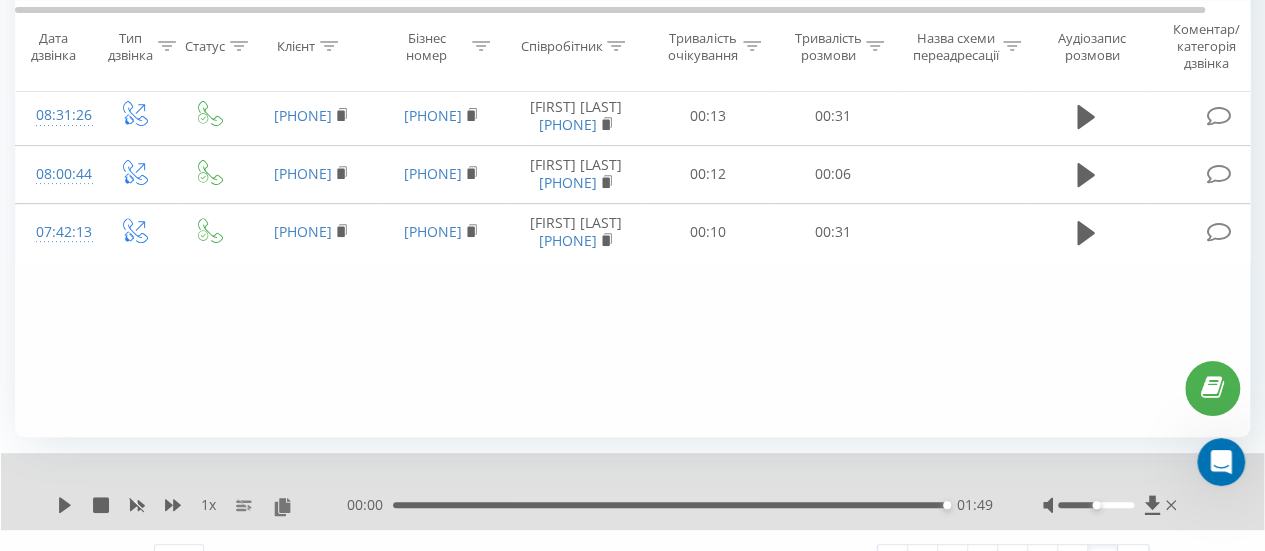 scroll, scrollTop: 324, scrollLeft: 0, axis: vertical 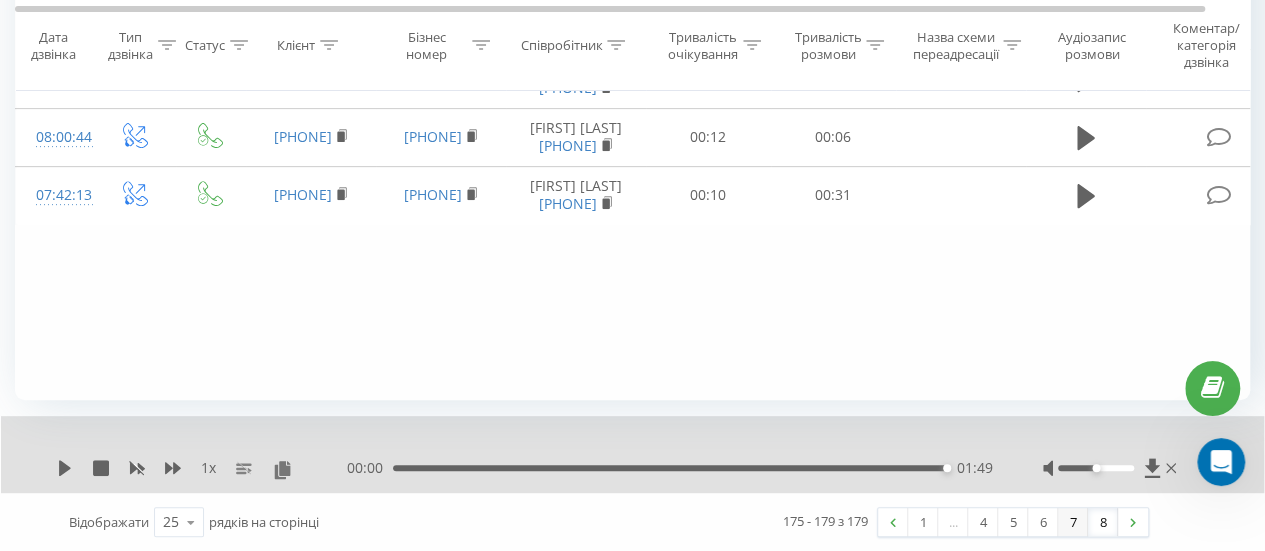 click on "7" at bounding box center [1073, 522] 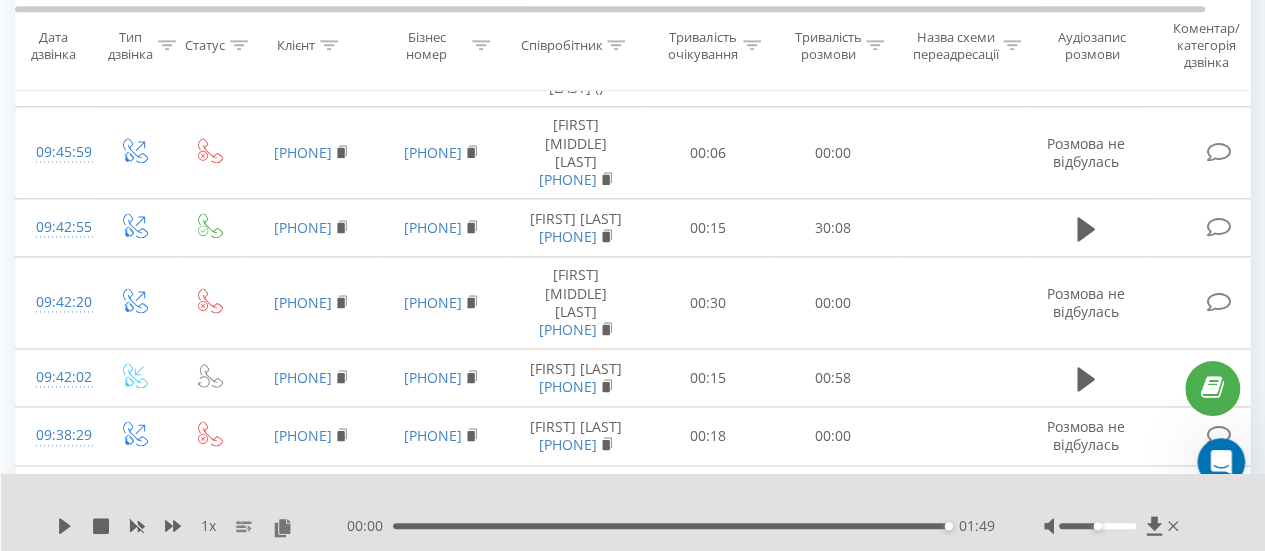 scroll, scrollTop: 1432, scrollLeft: 0, axis: vertical 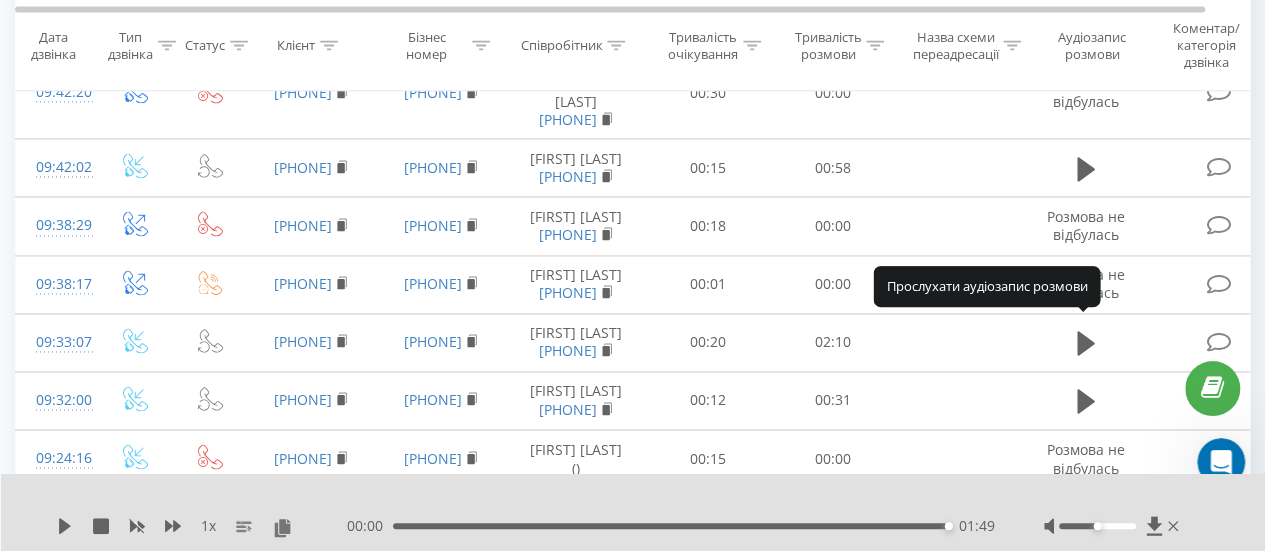 click 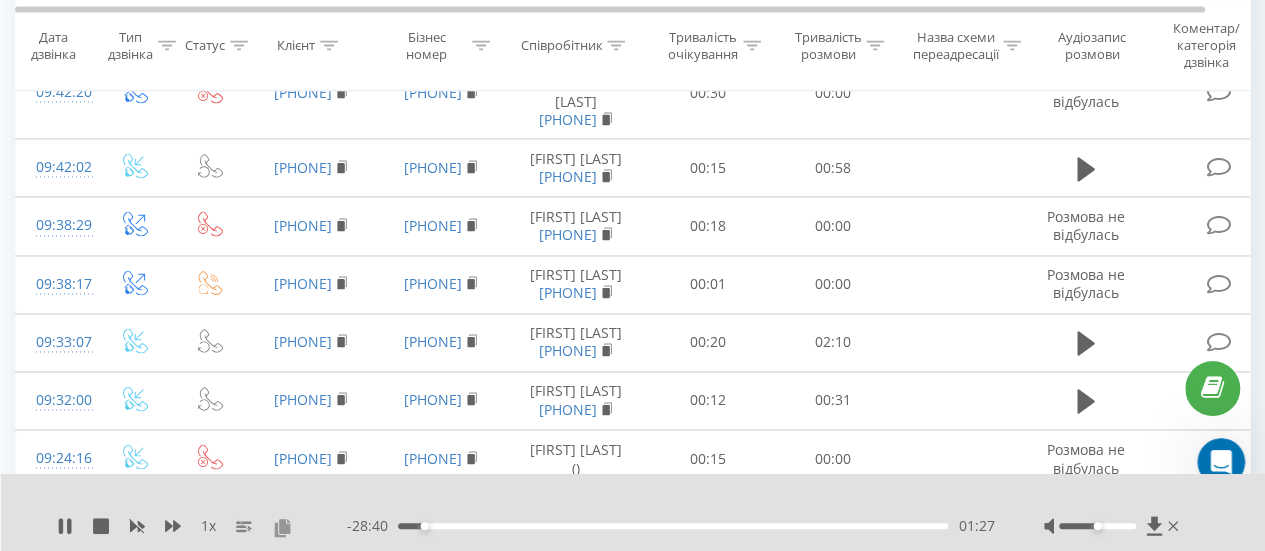 click at bounding box center [282, 527] 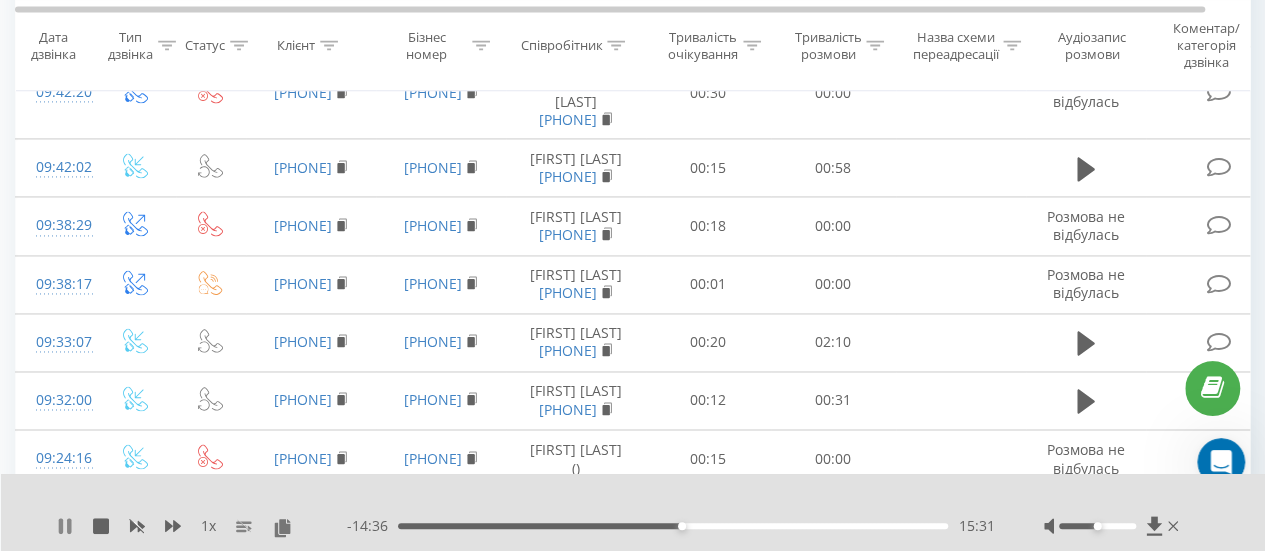 click 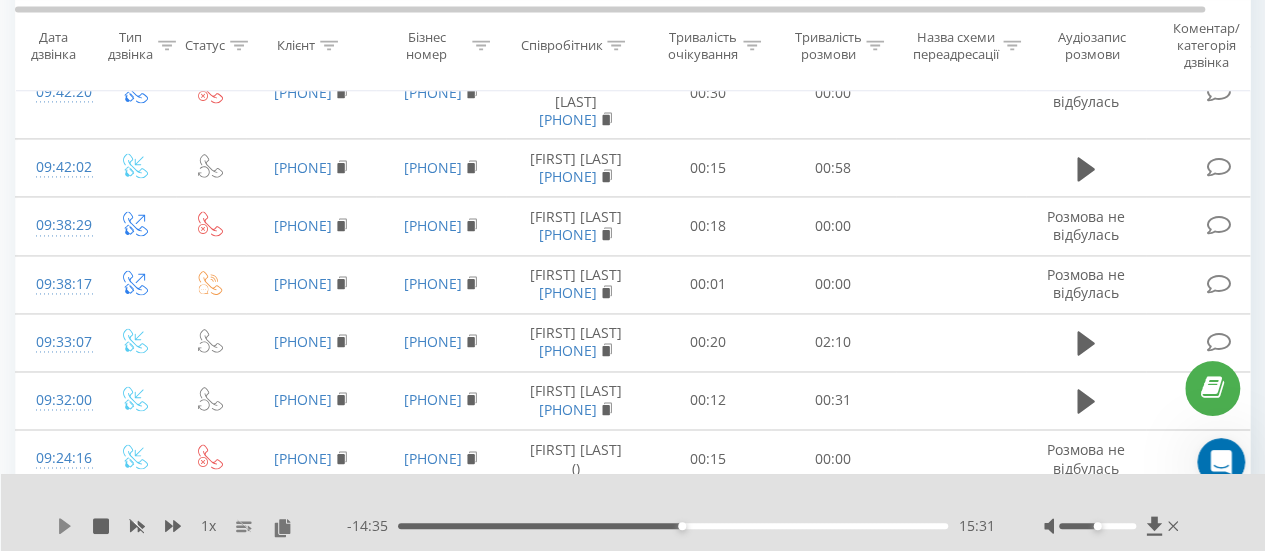 click 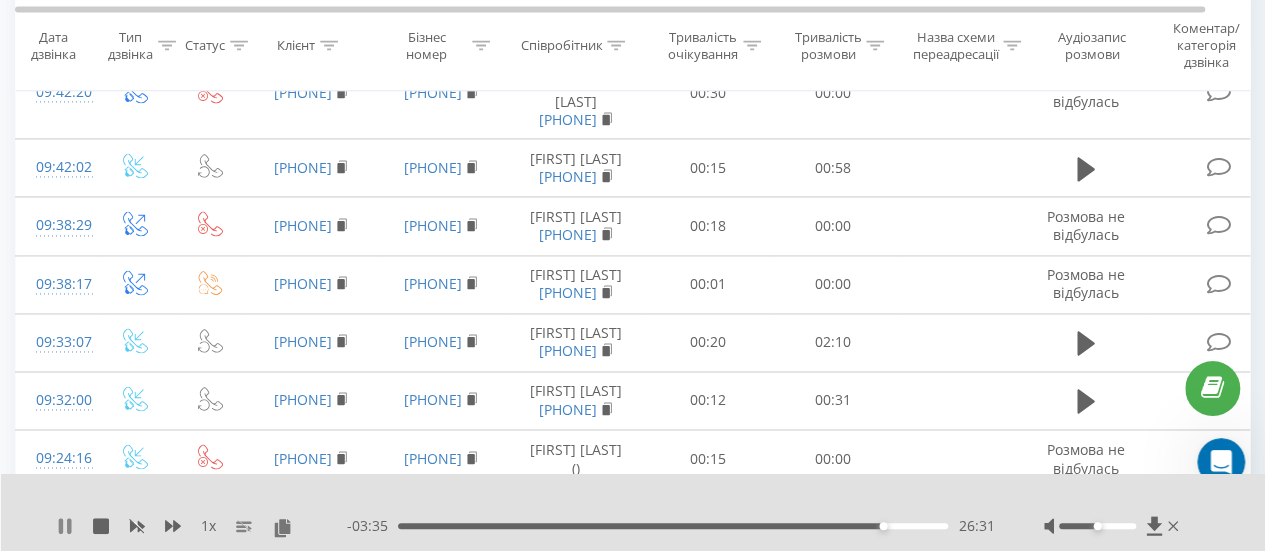 click 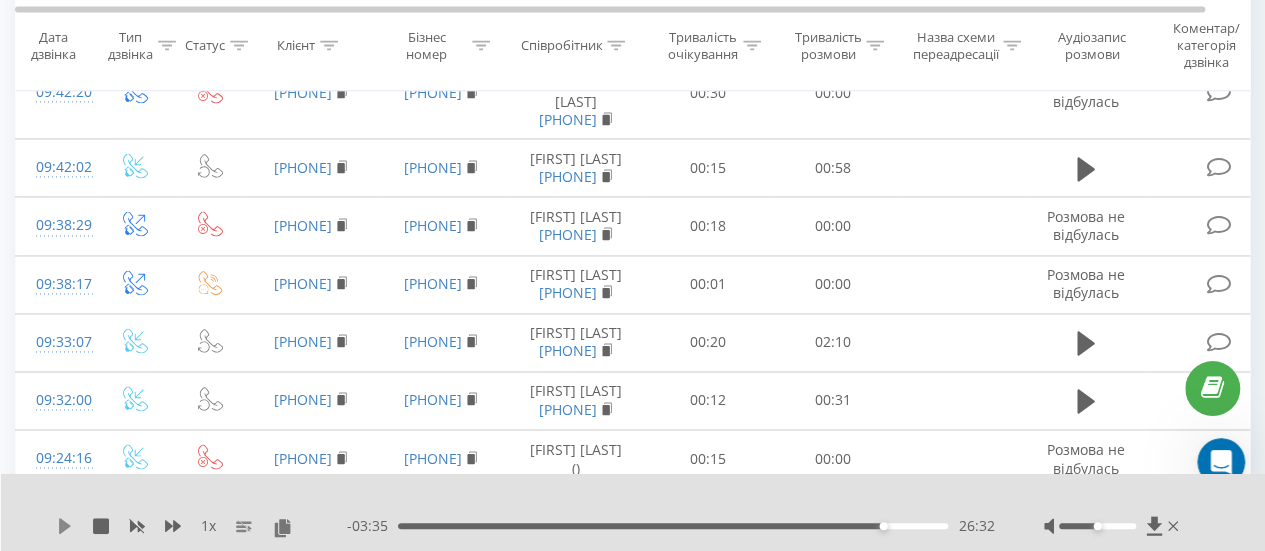 click 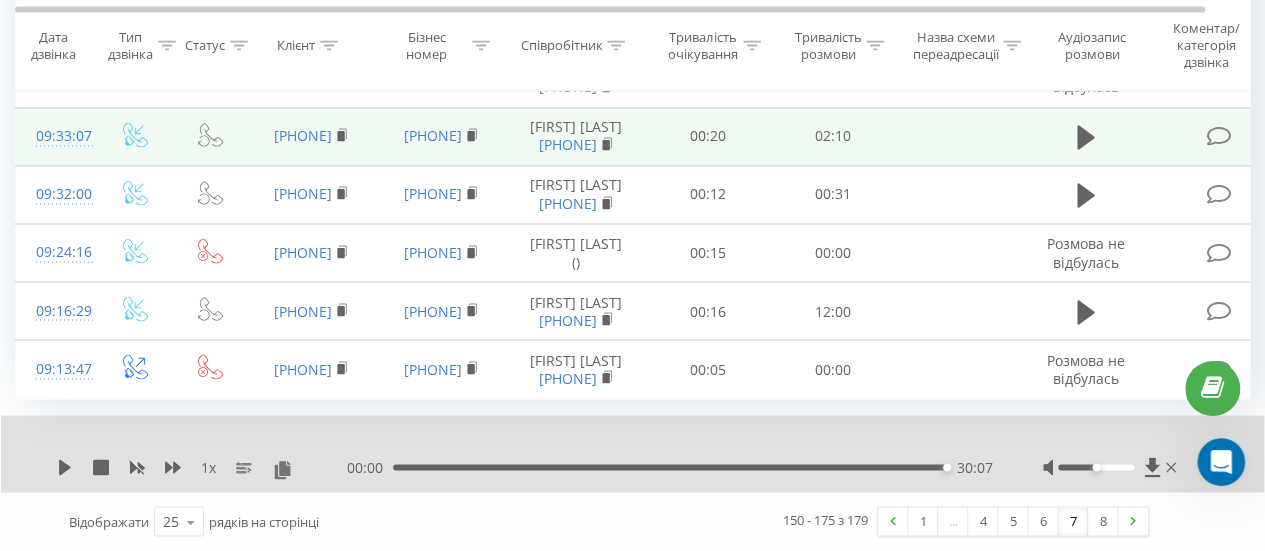 scroll, scrollTop: 2207, scrollLeft: 0, axis: vertical 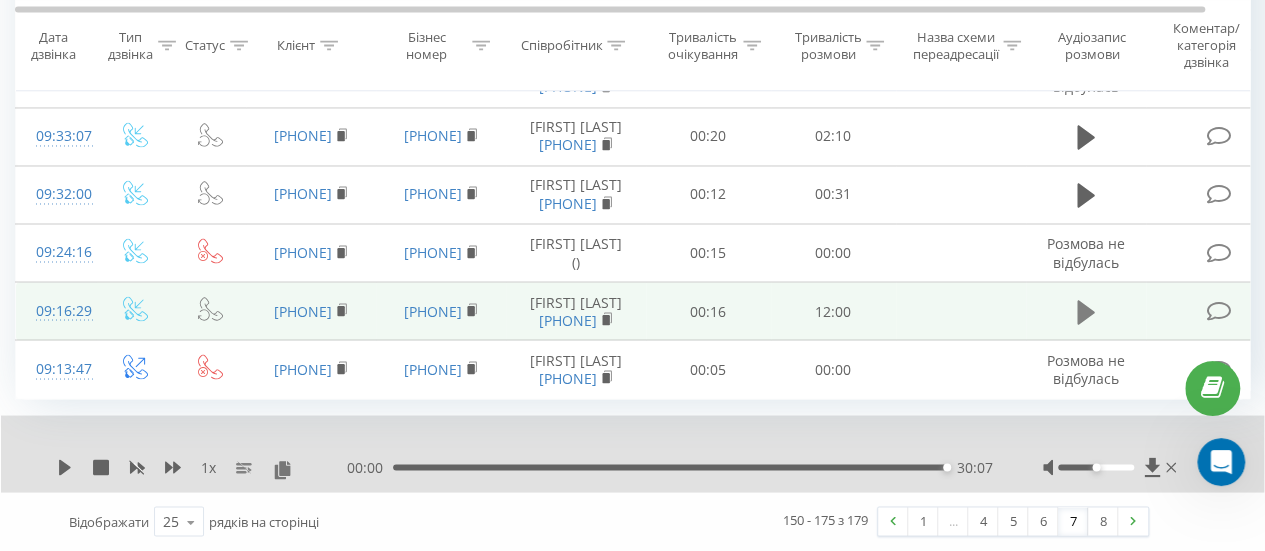 click 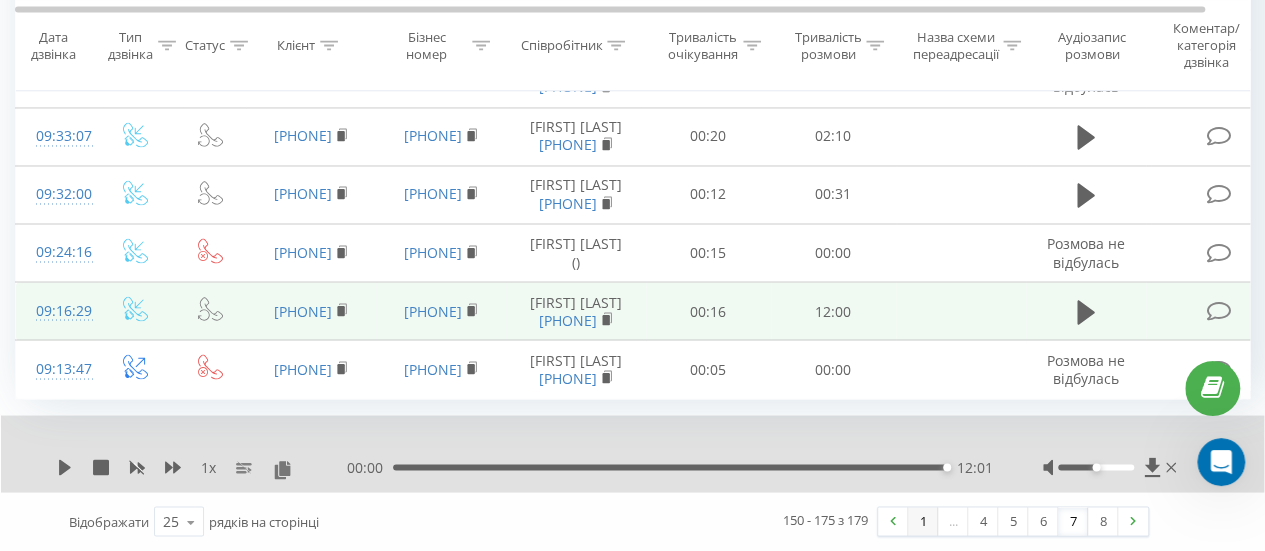 click on "1" at bounding box center (923, 521) 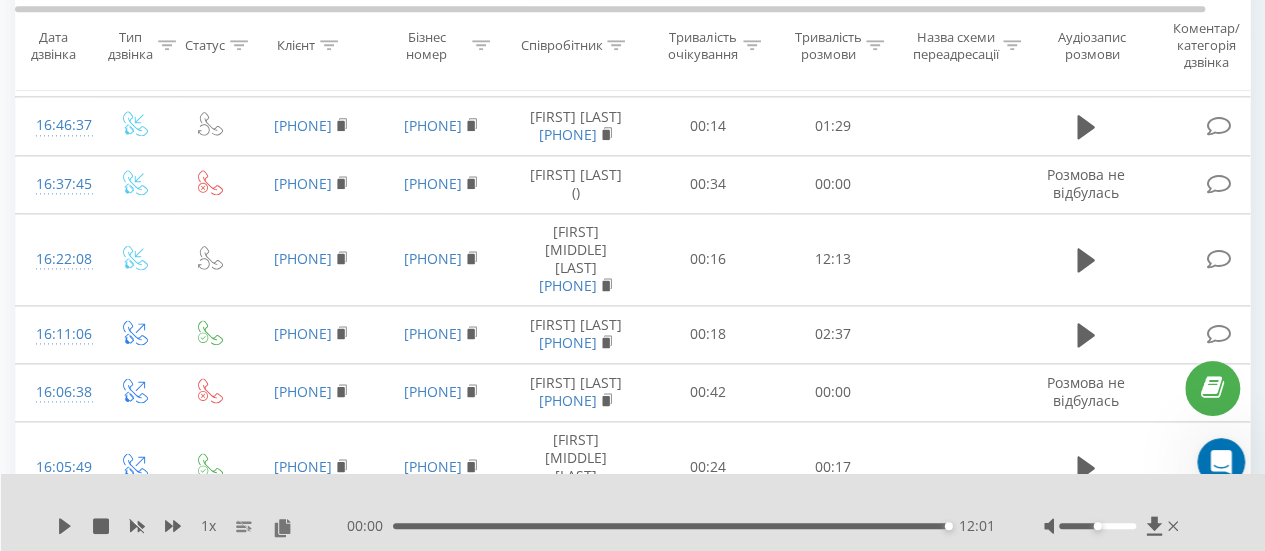 scroll, scrollTop: 1232, scrollLeft: 0, axis: vertical 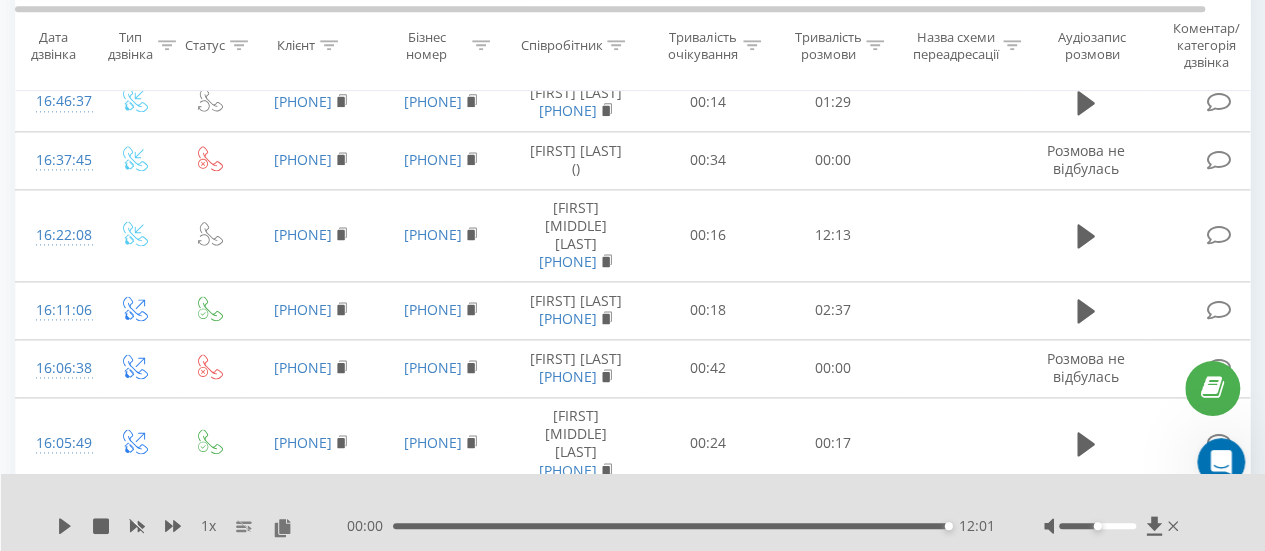 click 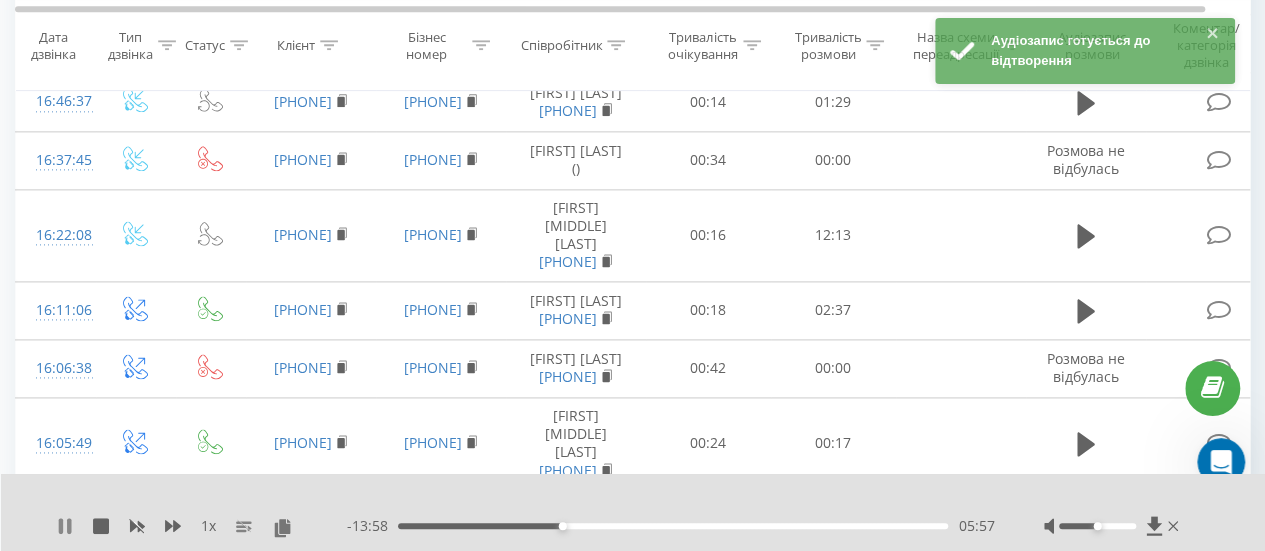 click on "1 x - 13:58 05:57 05:57" at bounding box center [633, 512] 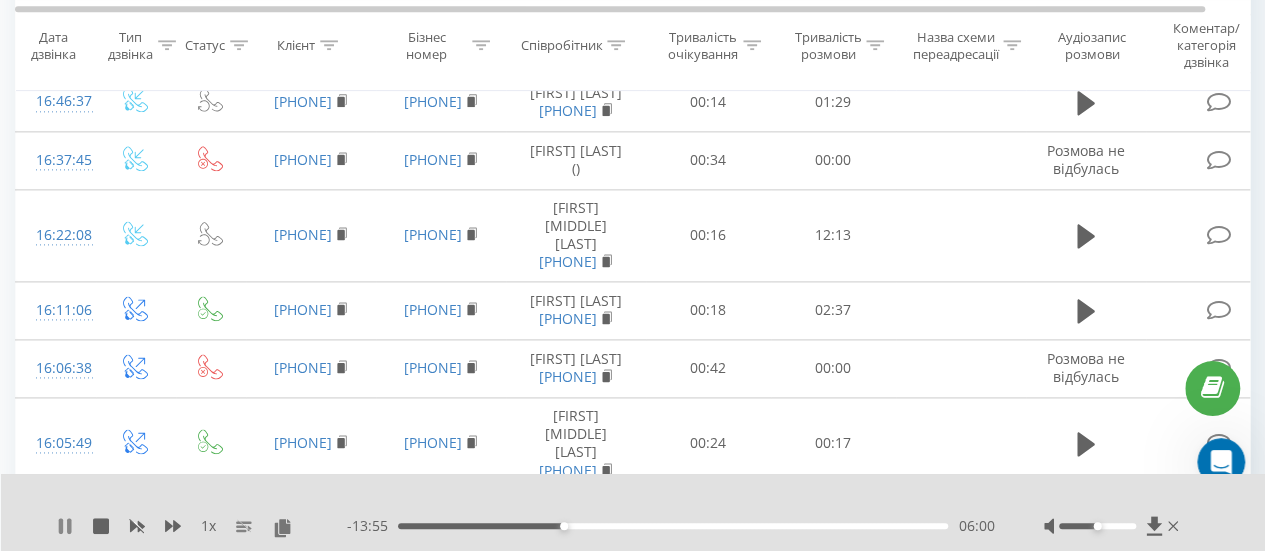 click 